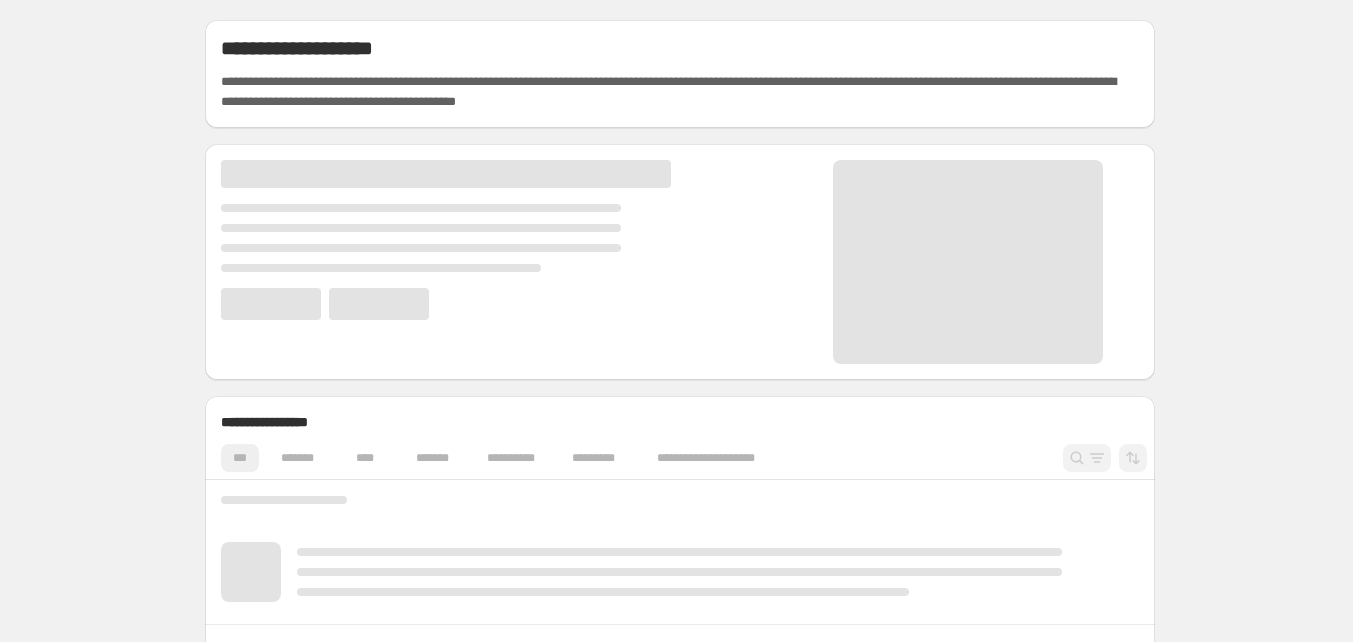 scroll, scrollTop: 0, scrollLeft: 0, axis: both 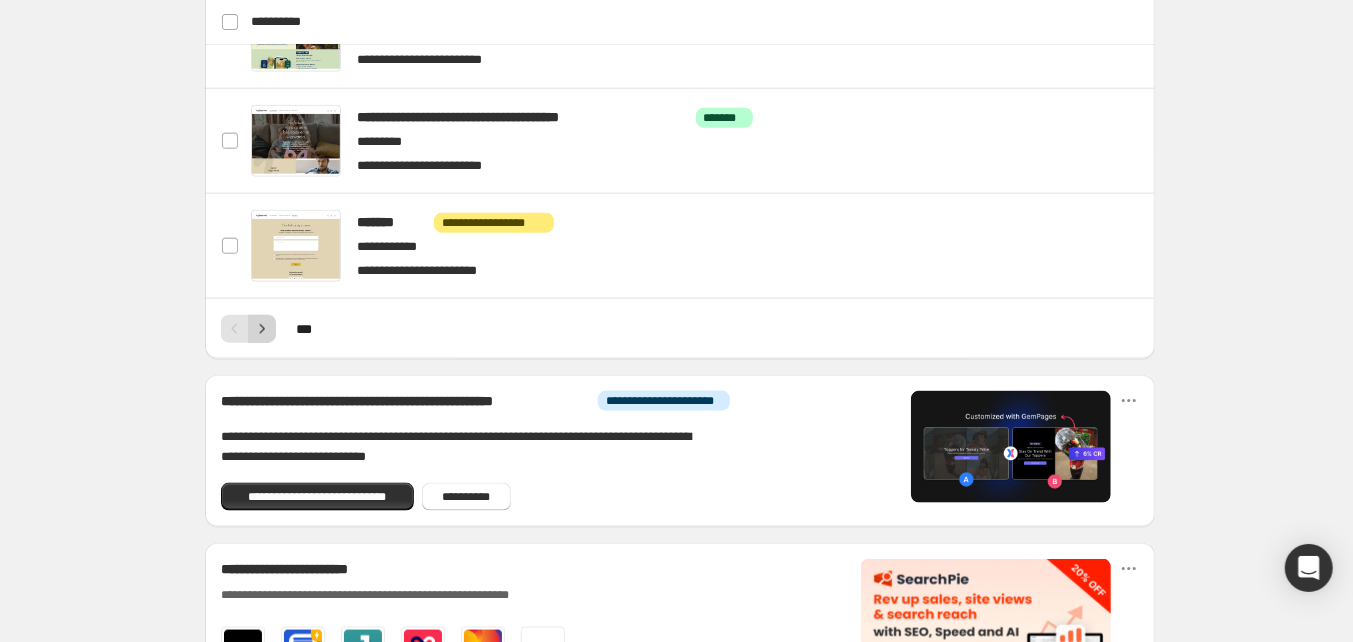 click 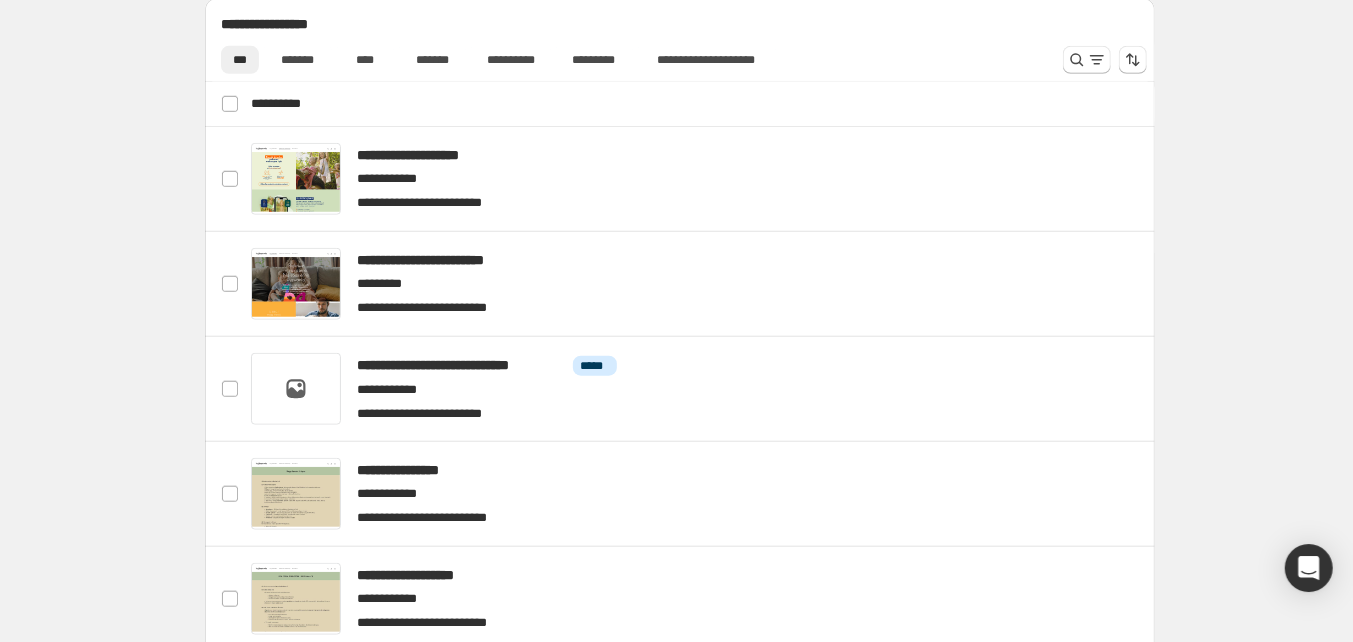 scroll, scrollTop: 800, scrollLeft: 0, axis: vertical 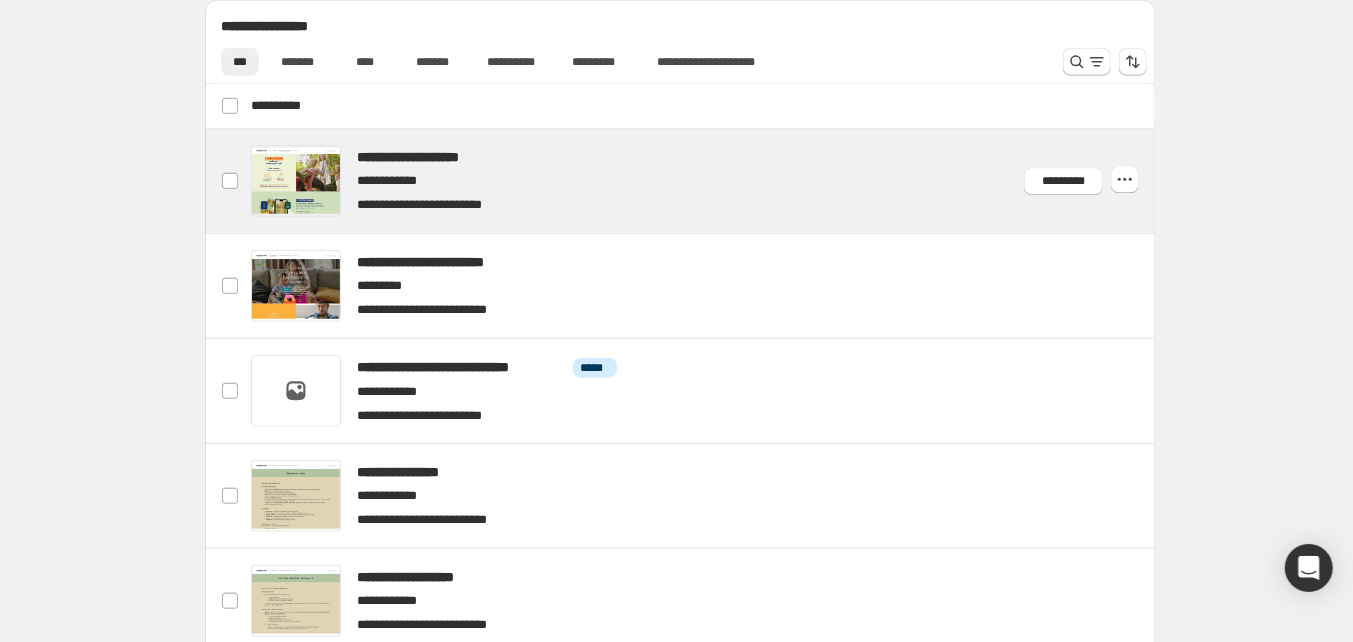 click at bounding box center (704, 181) 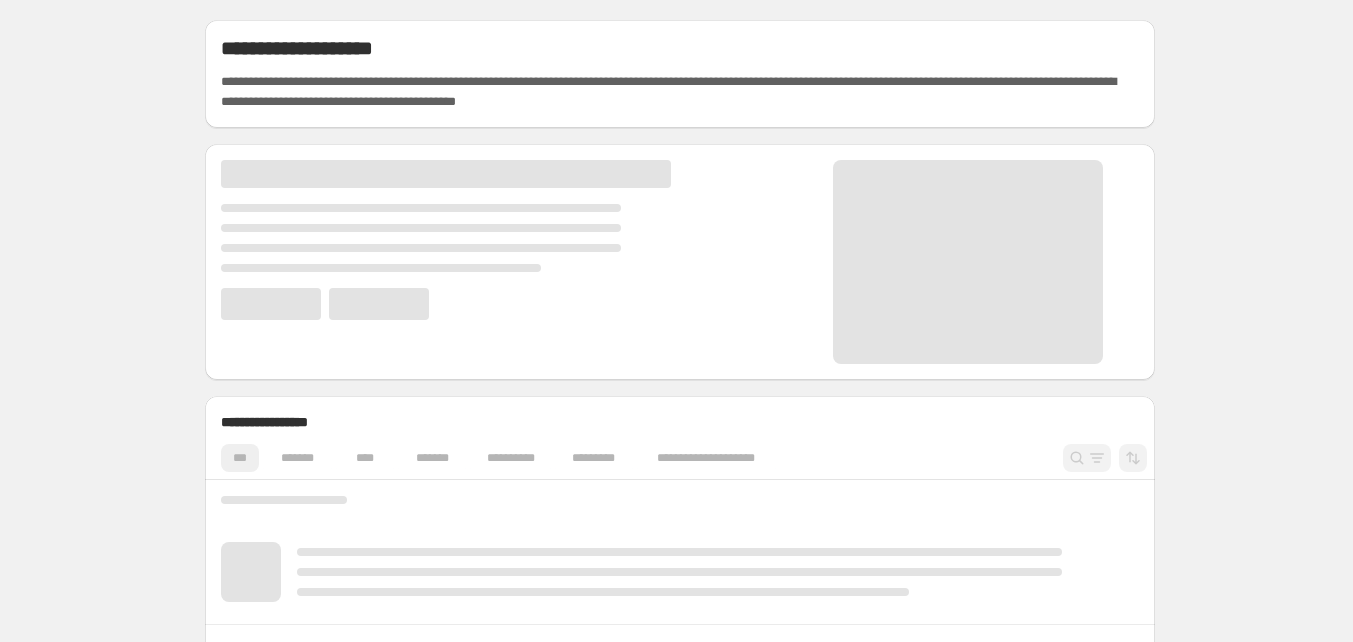 scroll, scrollTop: 0, scrollLeft: 0, axis: both 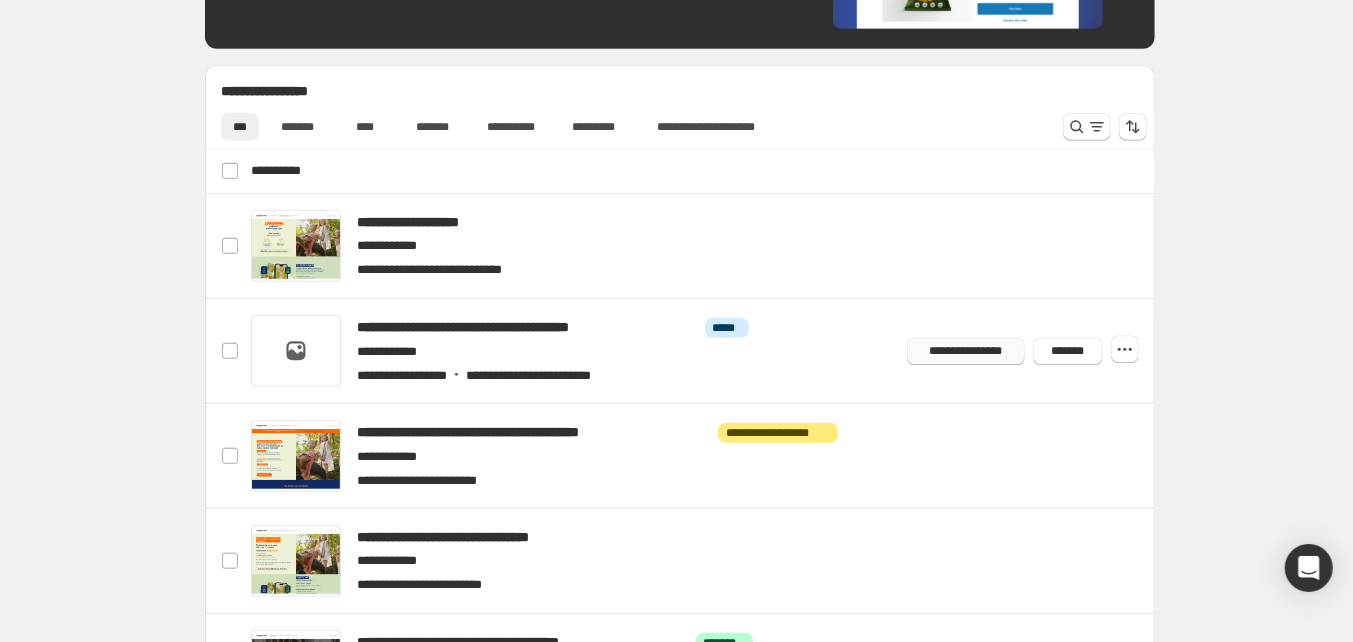 click on "**********" at bounding box center [966, 351] 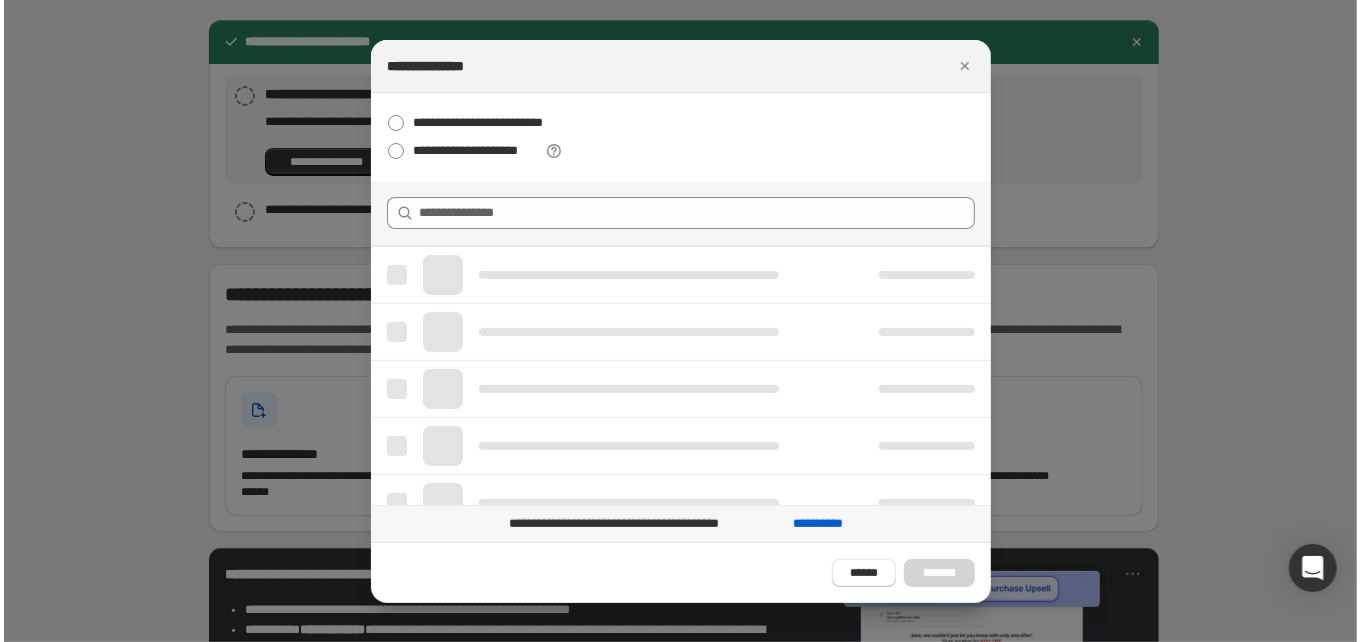 scroll, scrollTop: 0, scrollLeft: 0, axis: both 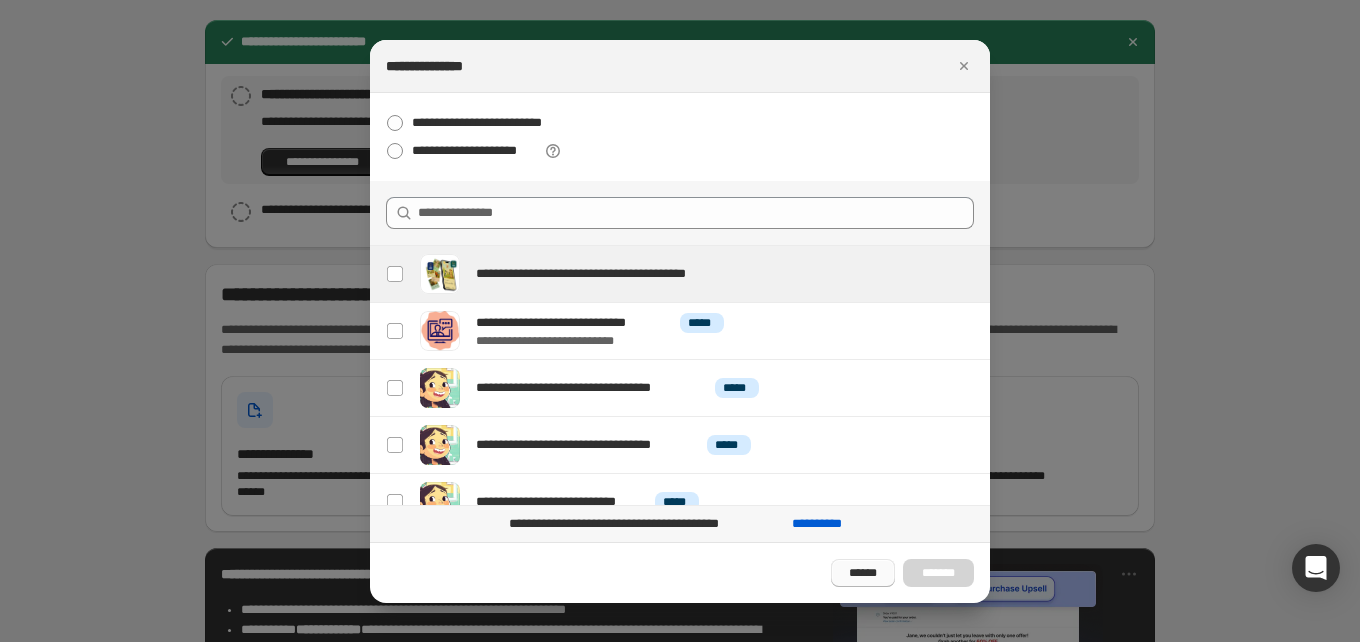 click on "******" at bounding box center [863, 573] 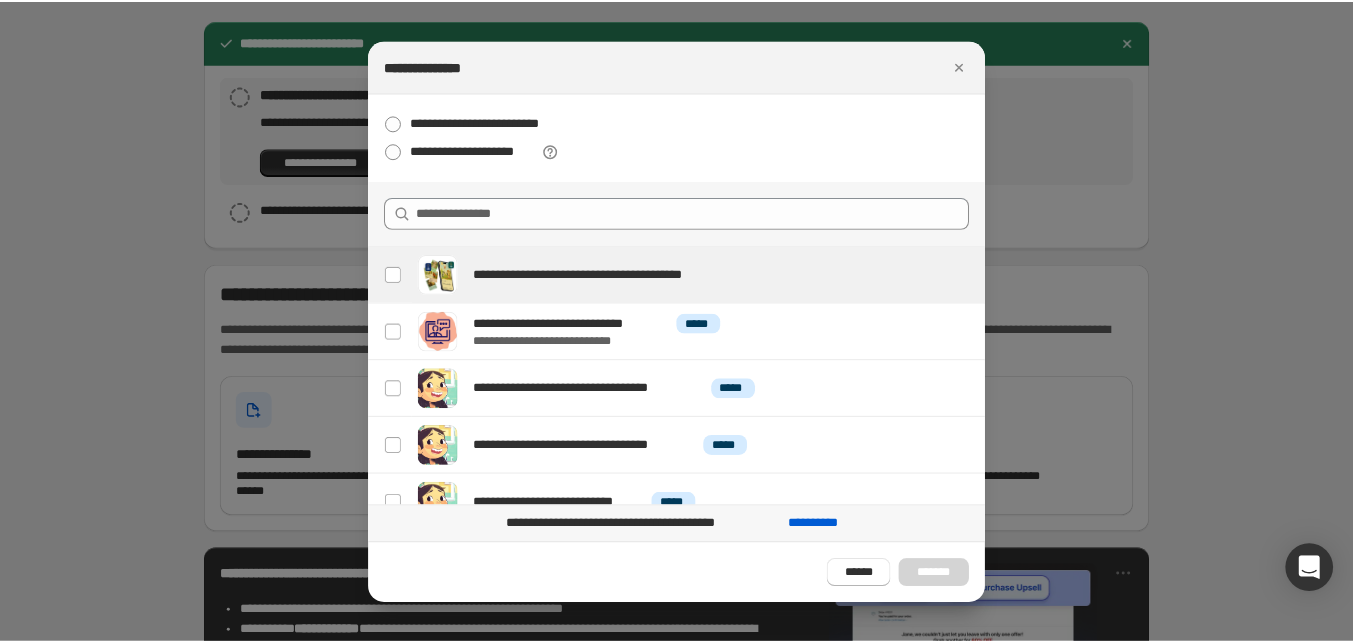 scroll, scrollTop: 735, scrollLeft: 0, axis: vertical 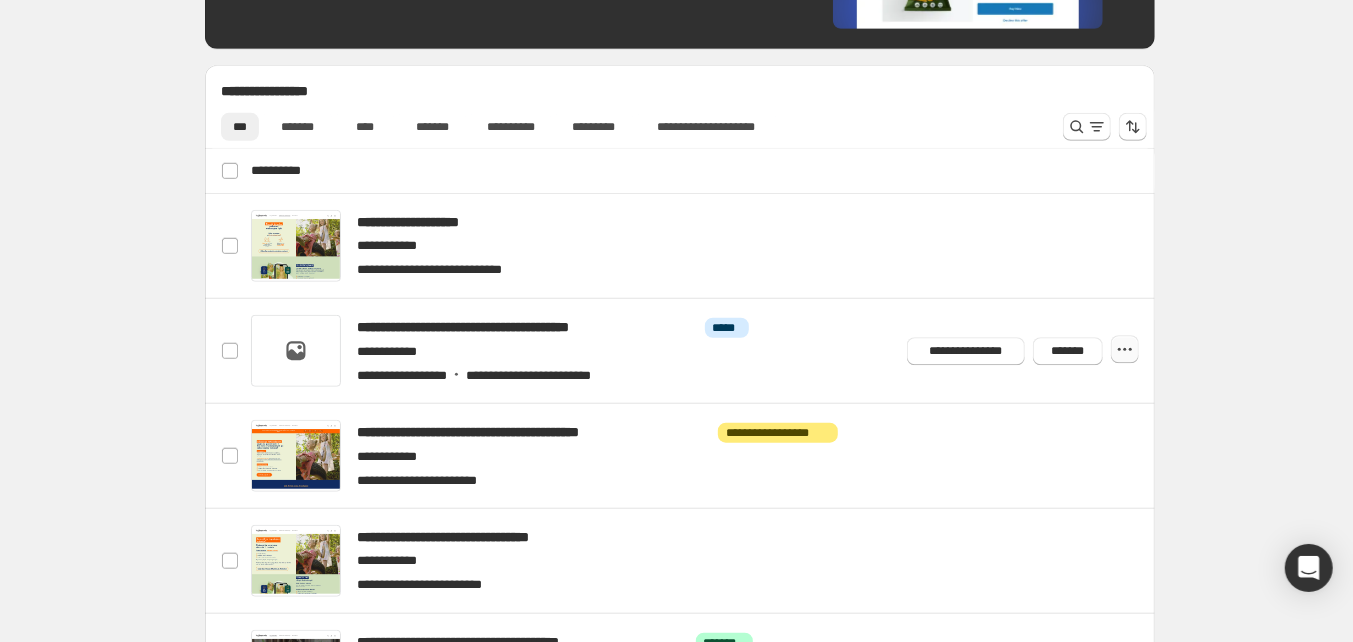click 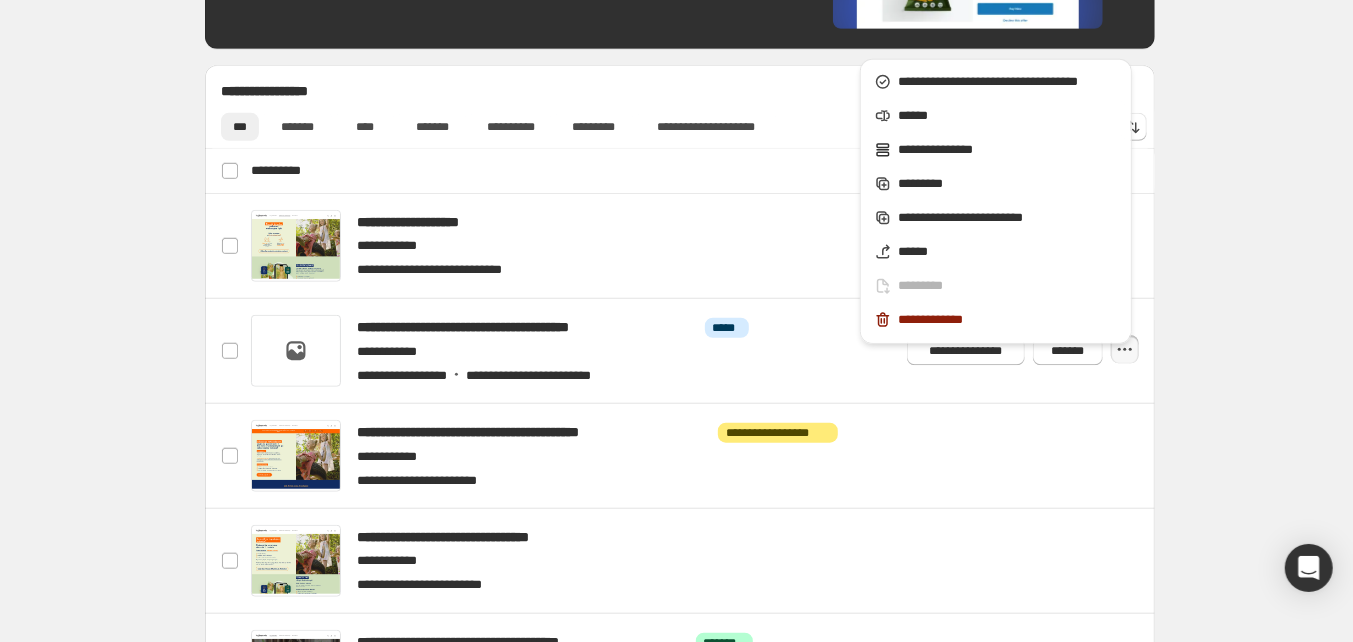 click on "**********" at bounding box center [680, 326] 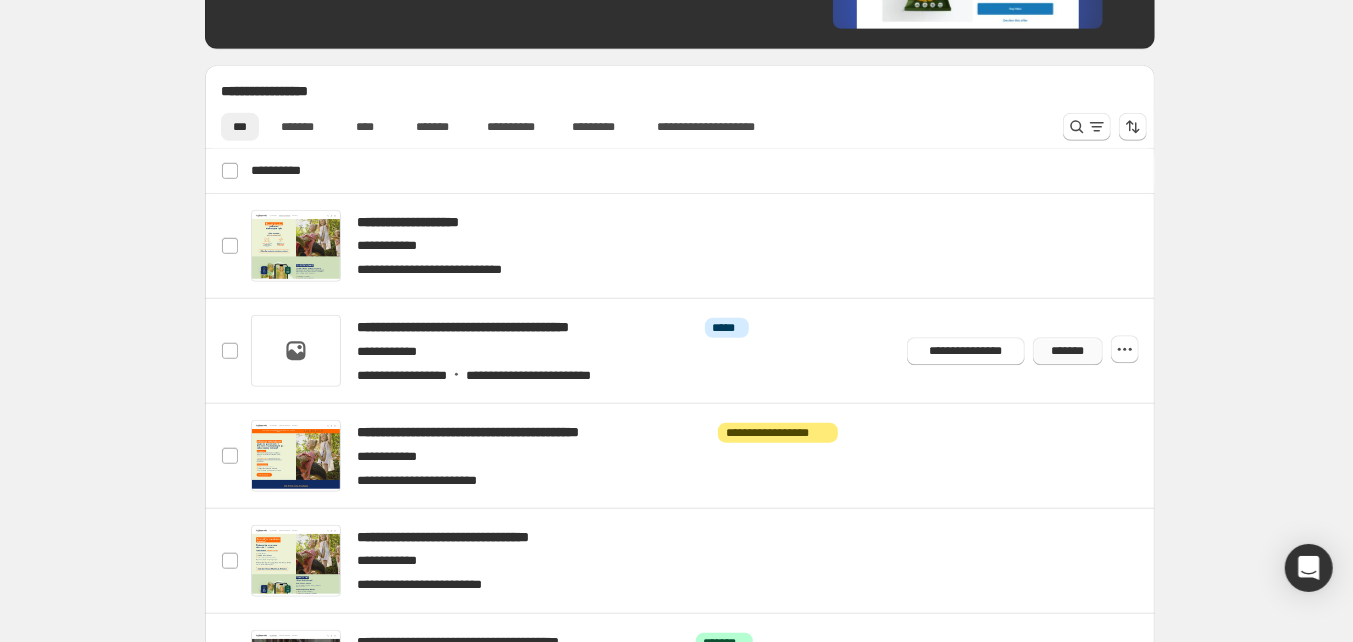 click on "*******" at bounding box center (1068, 351) 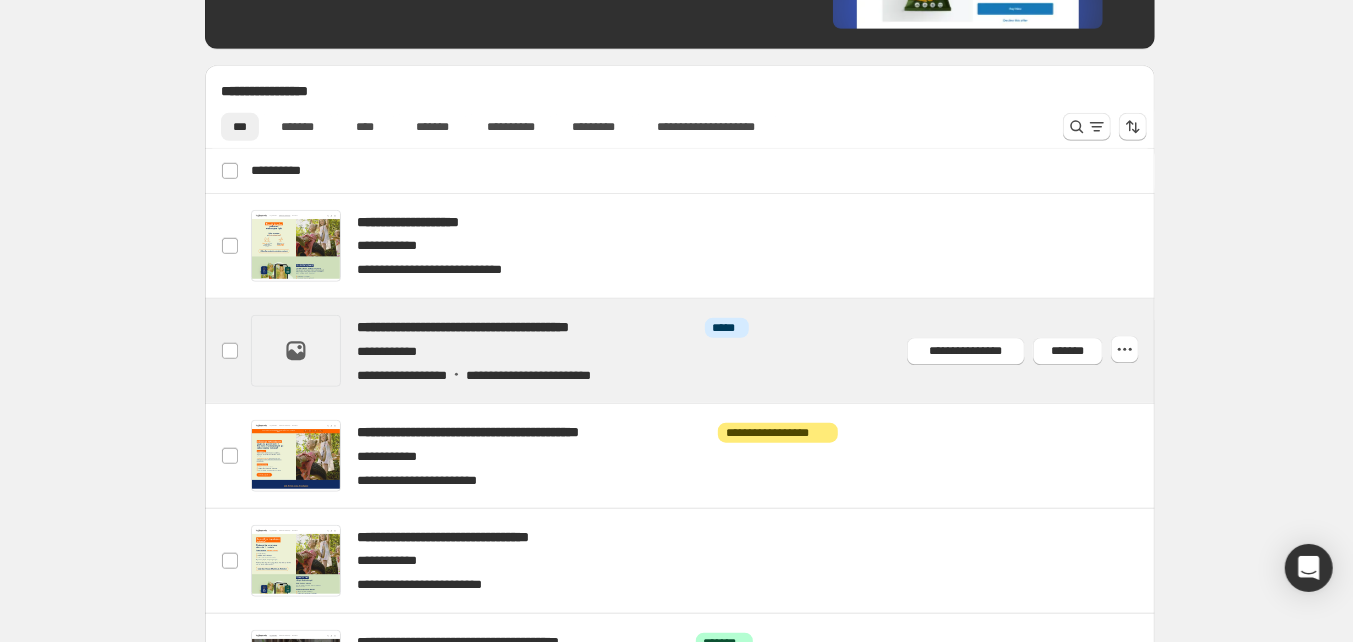 click at bounding box center [704, 351] 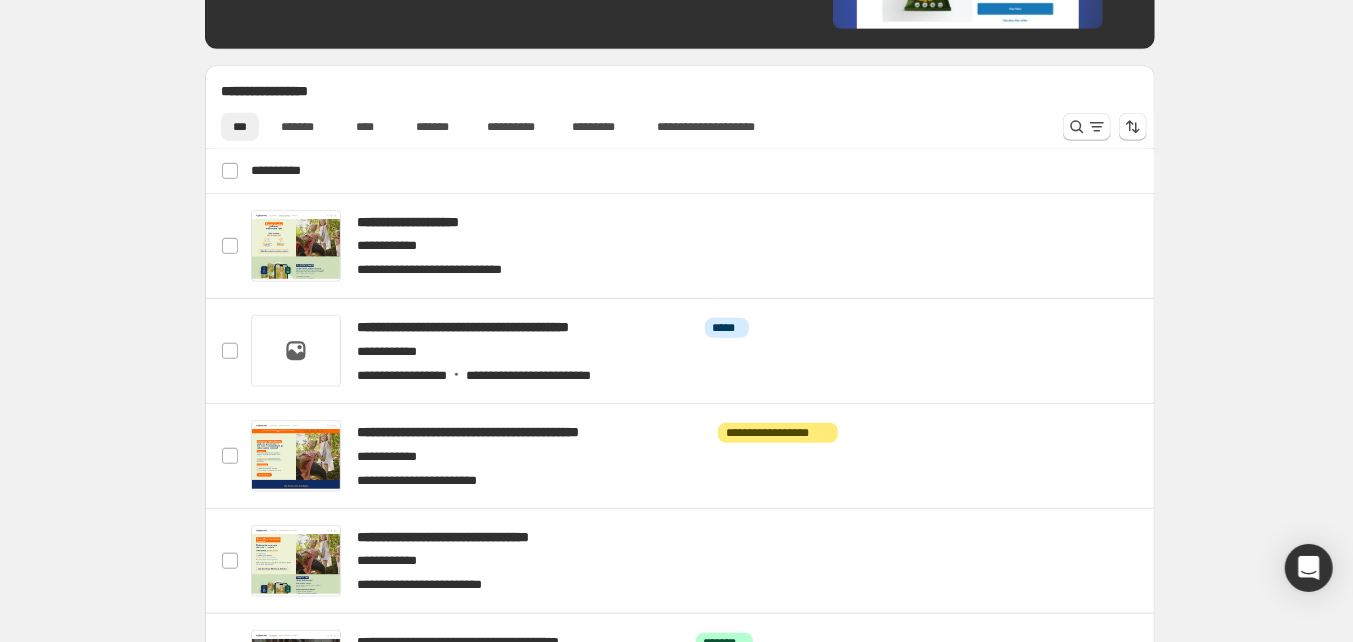 scroll, scrollTop: 945, scrollLeft: 0, axis: vertical 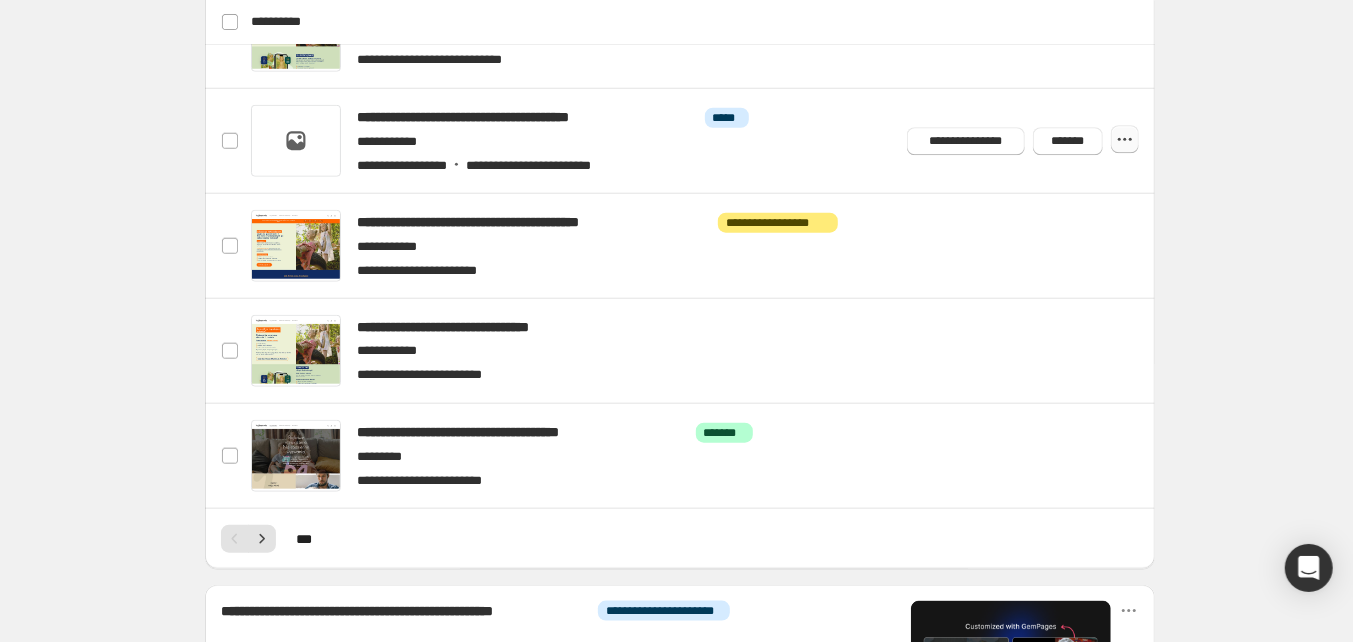 click 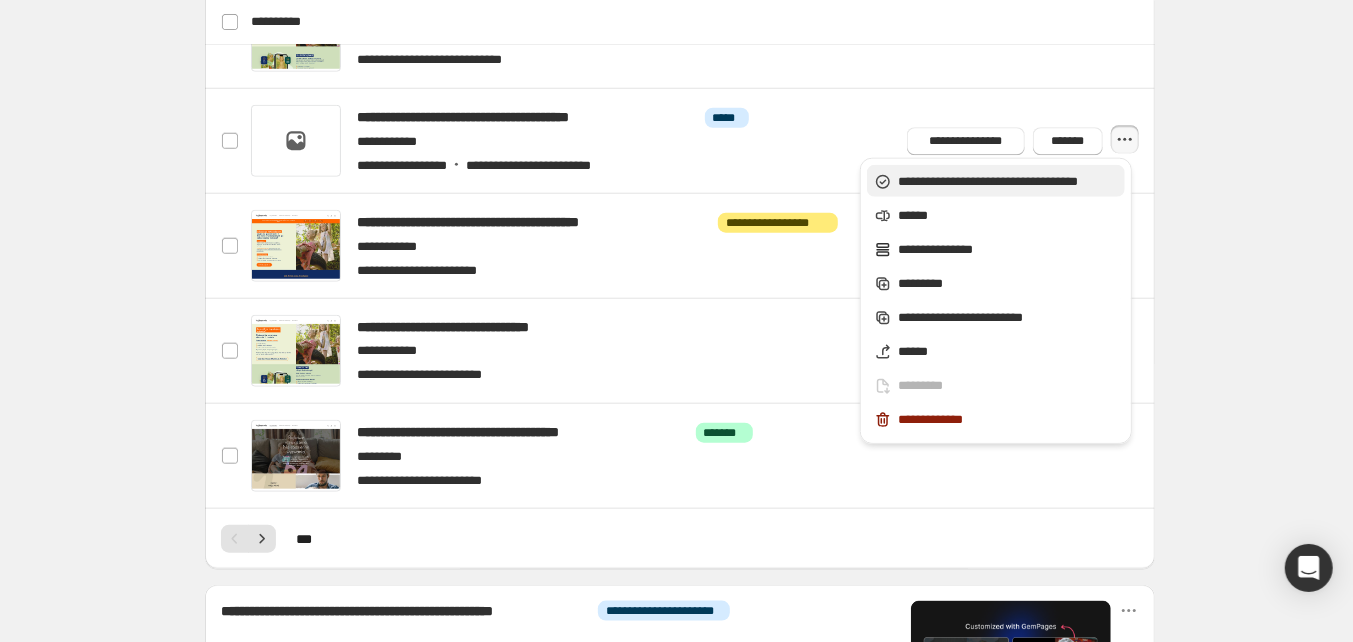 click on "**********" at bounding box center (1009, 182) 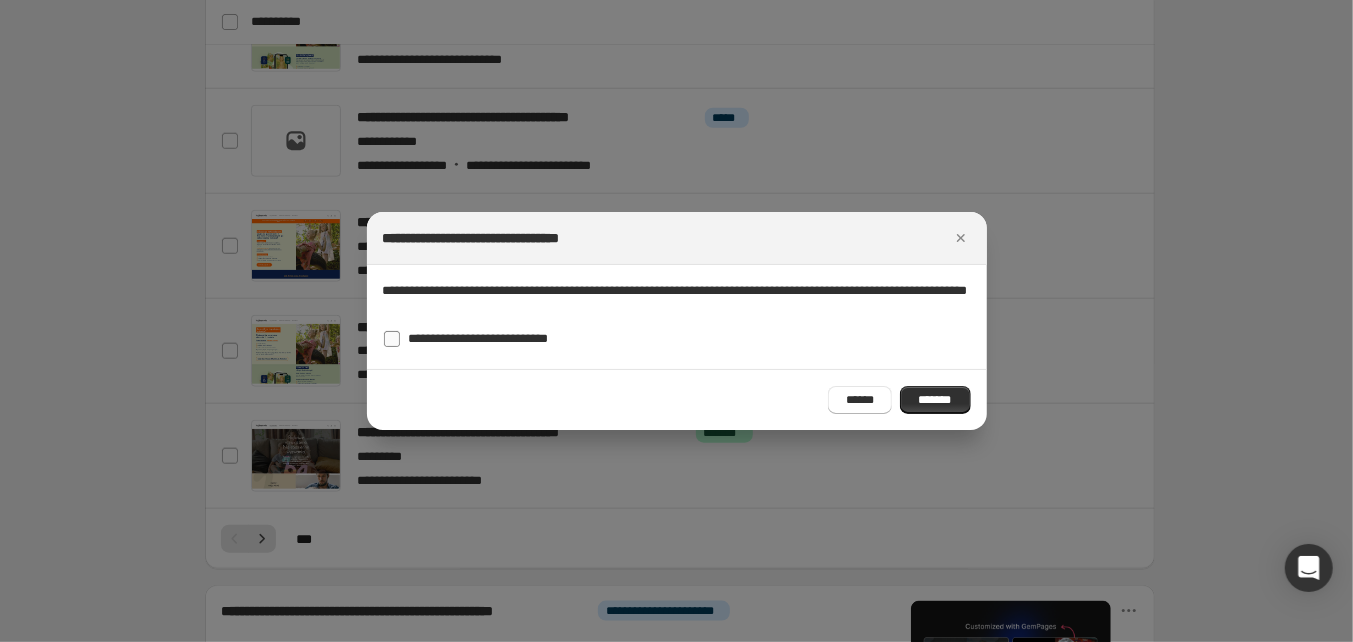 click on "**********" at bounding box center [479, 338] 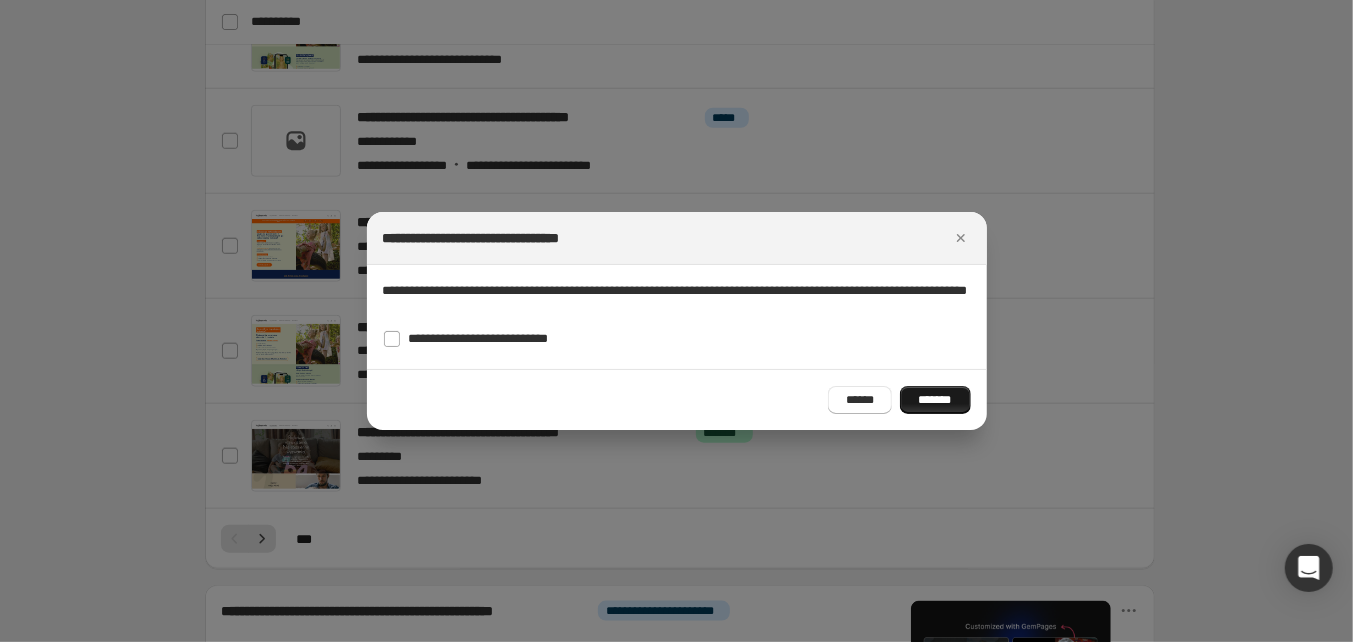 click on "*******" at bounding box center (935, 400) 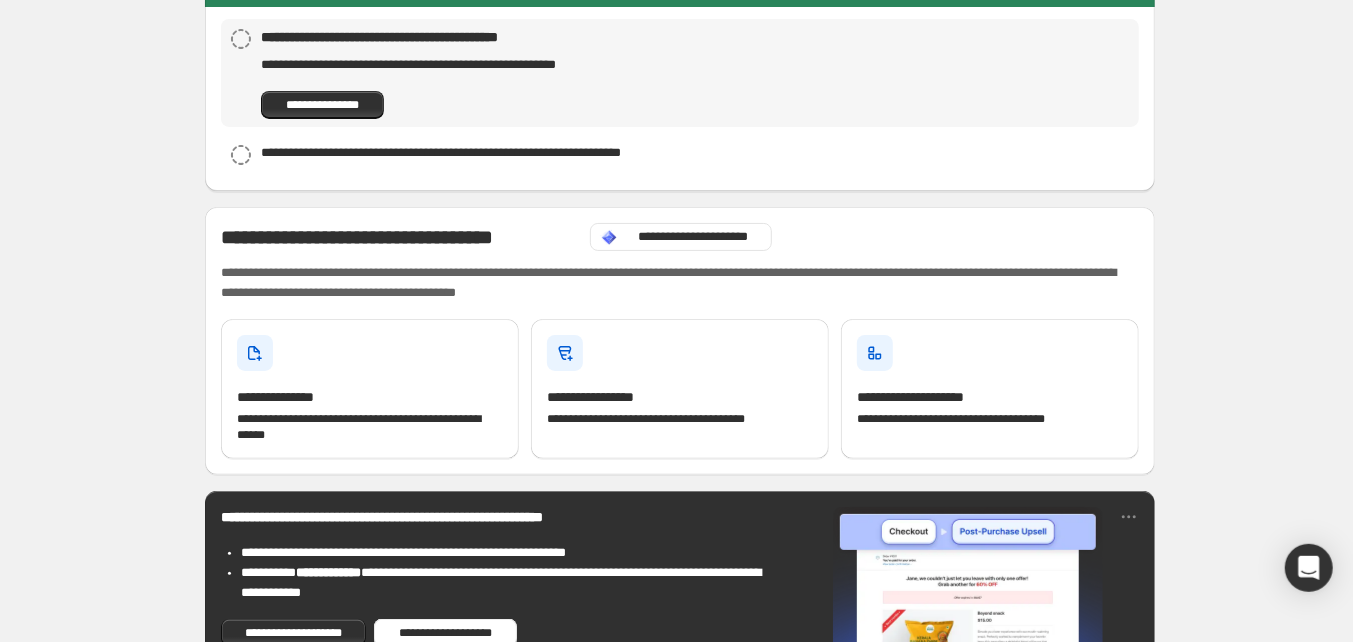 scroll, scrollTop: 105, scrollLeft: 0, axis: vertical 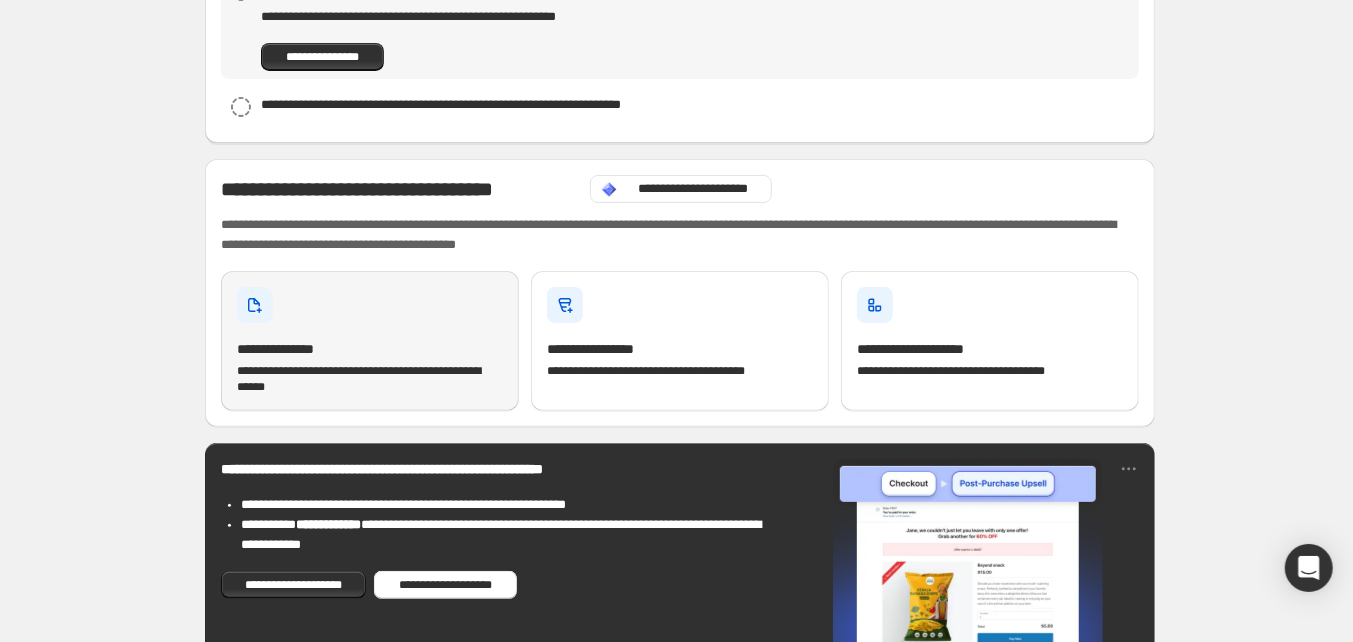 click on "**********" at bounding box center [370, 341] 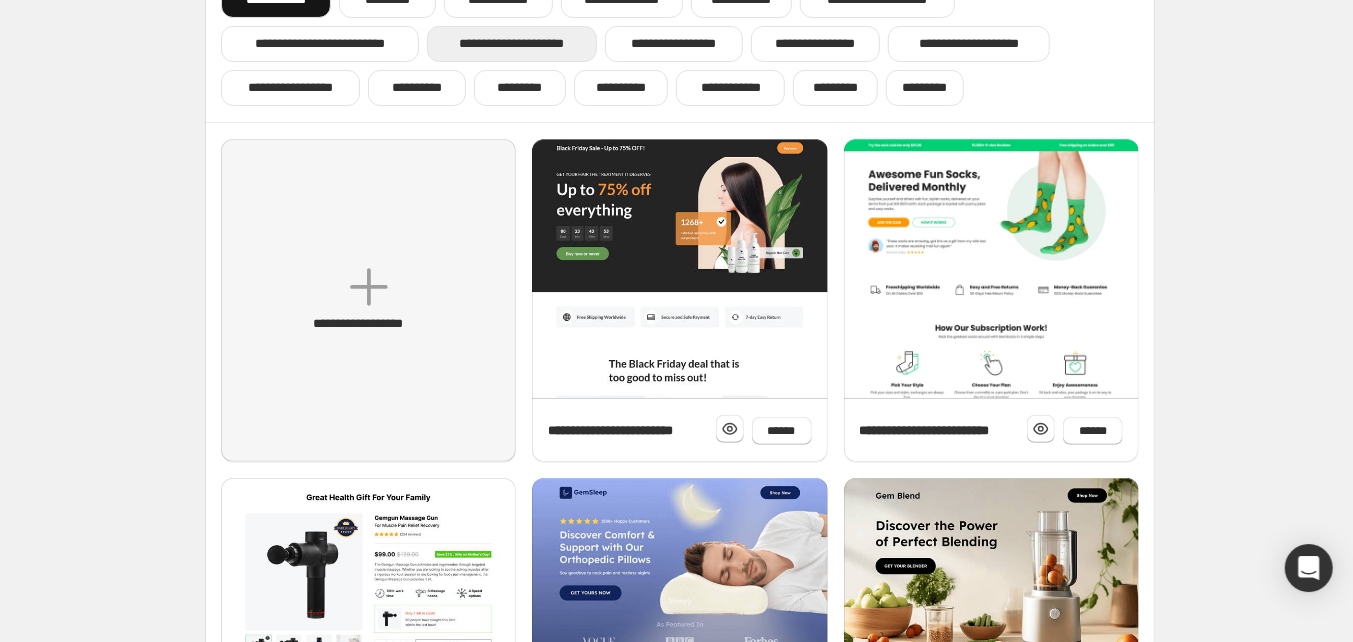 scroll, scrollTop: 105, scrollLeft: 0, axis: vertical 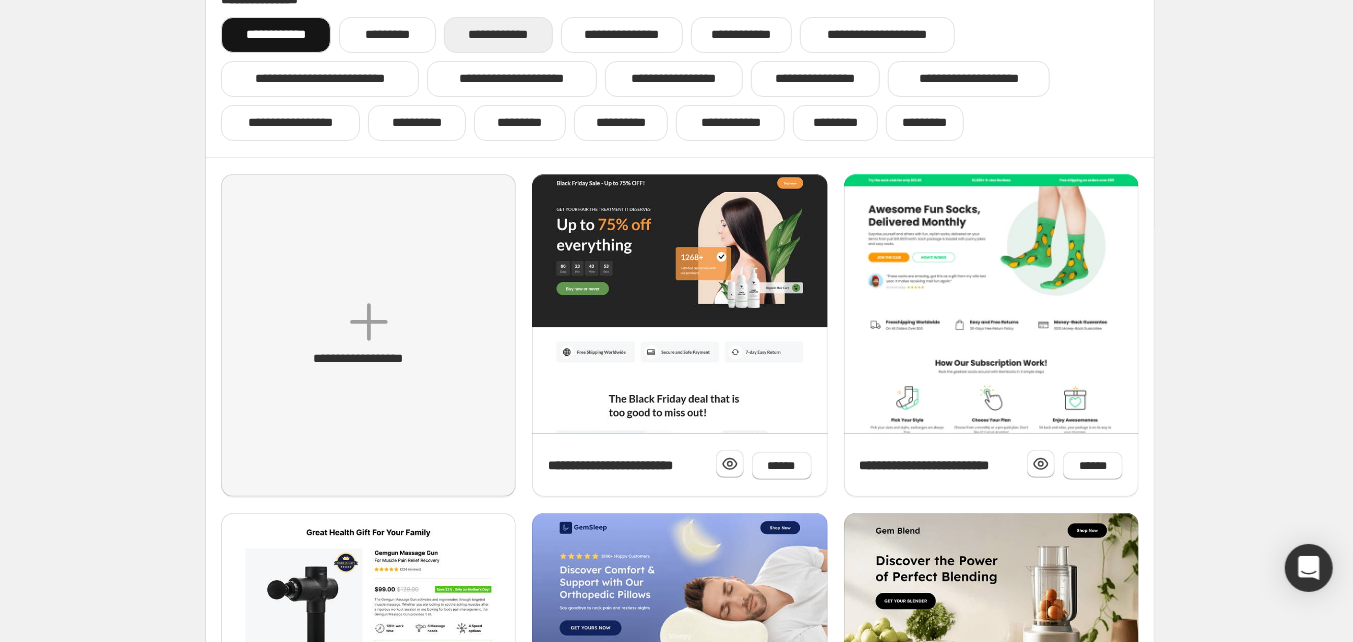 click on "**********" at bounding box center (498, 35) 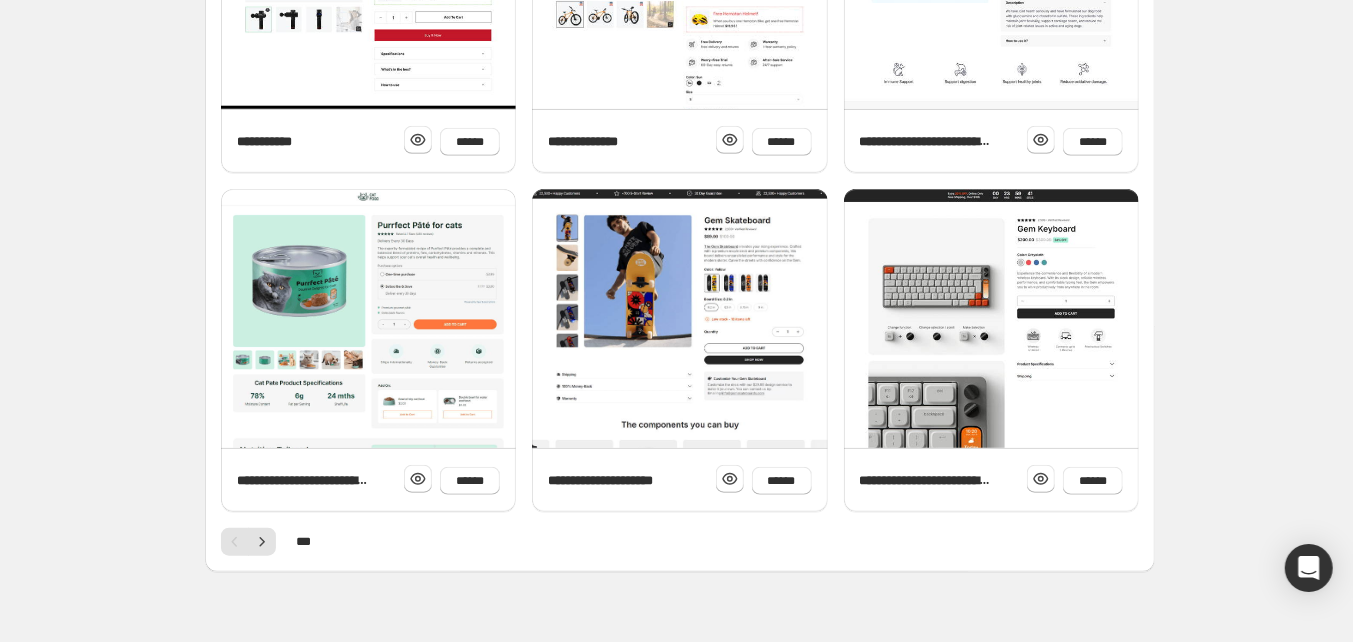 scroll, scrollTop: 798, scrollLeft: 0, axis: vertical 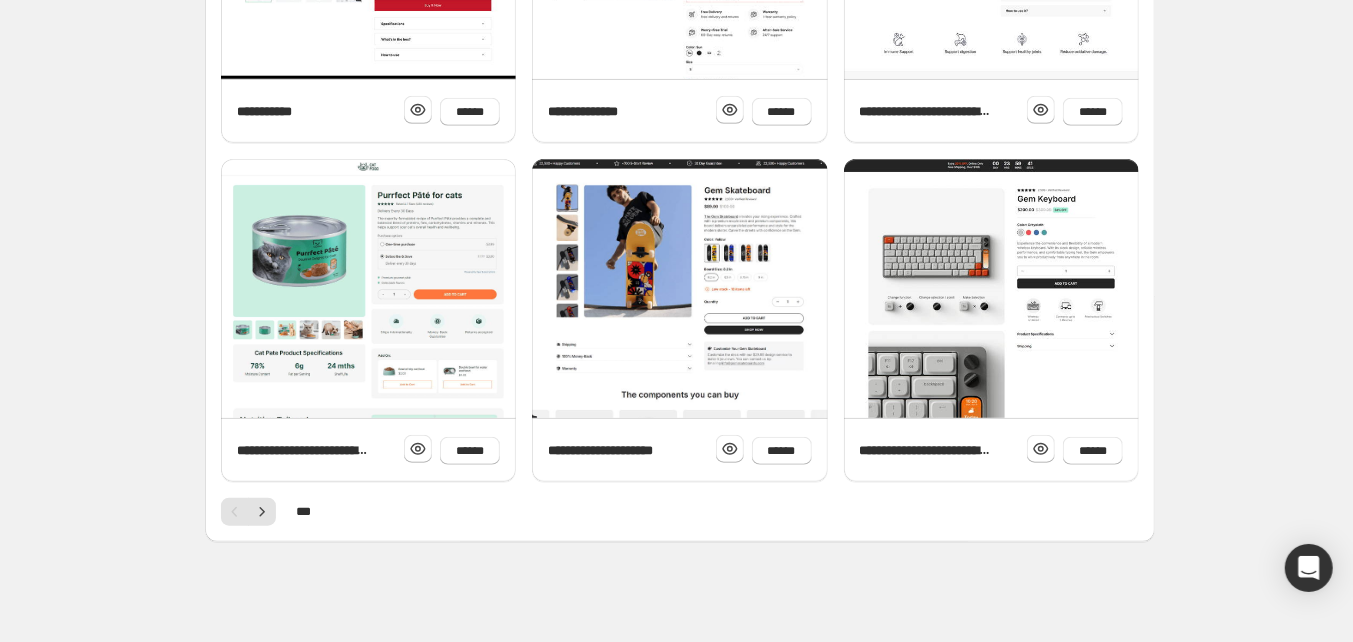 click at bounding box center [235, 512] 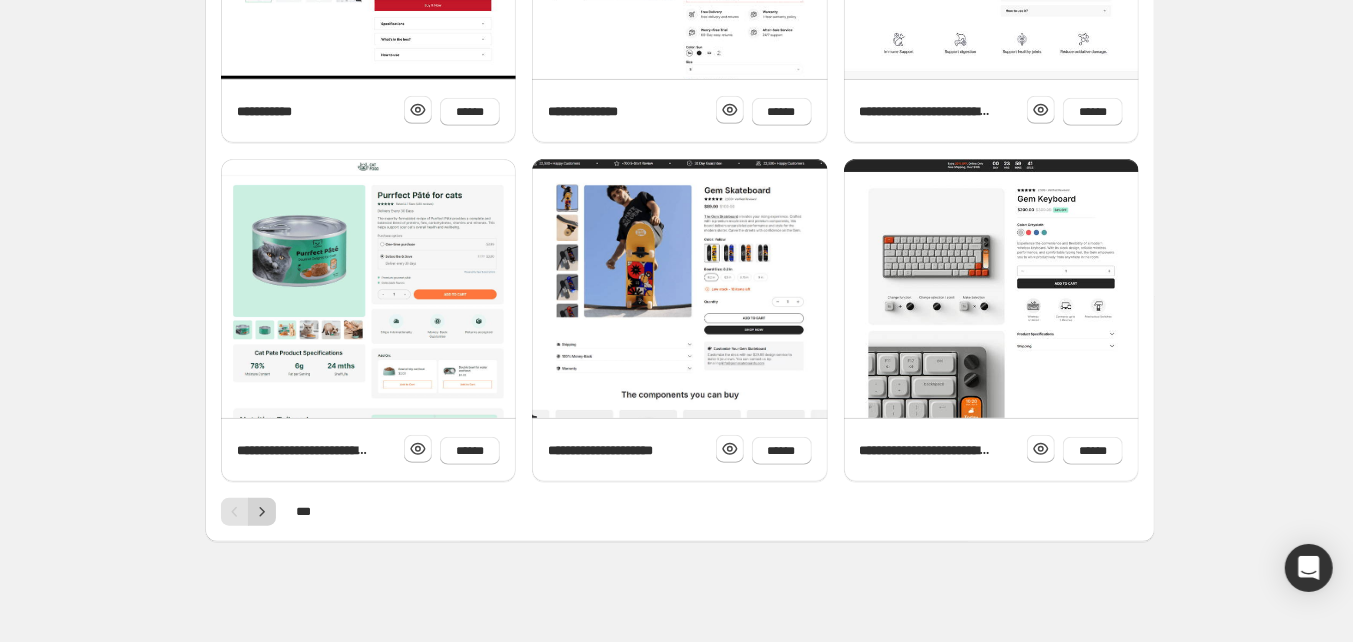 click 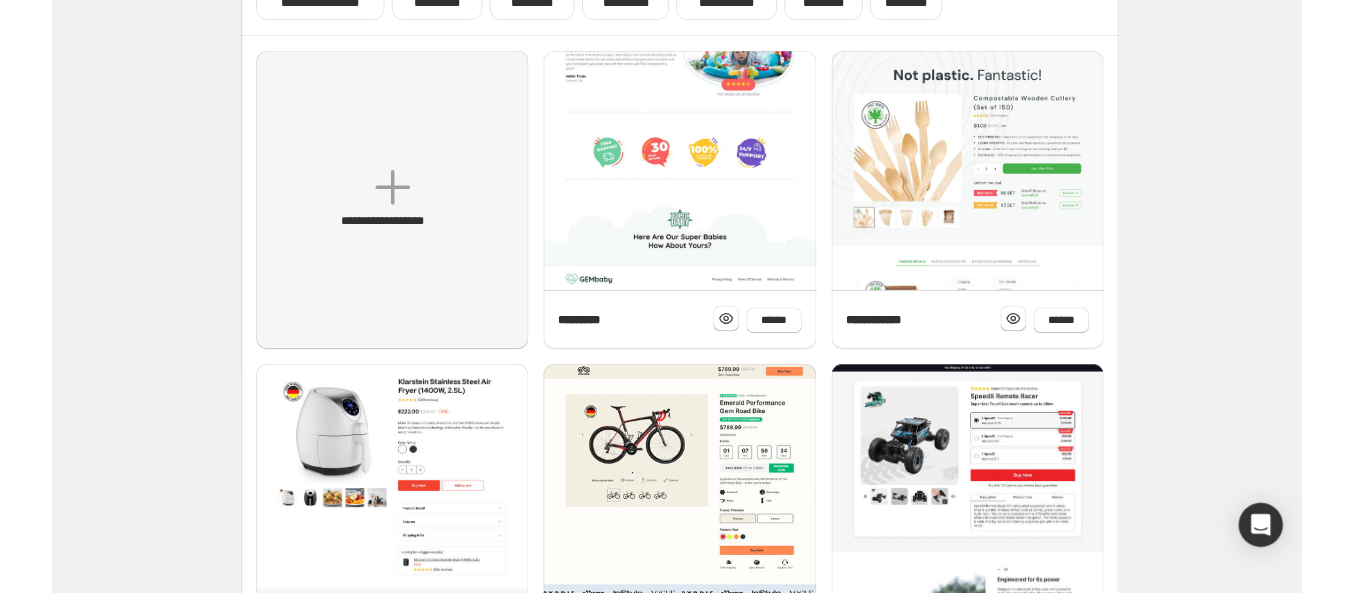 scroll, scrollTop: 315, scrollLeft: 0, axis: vertical 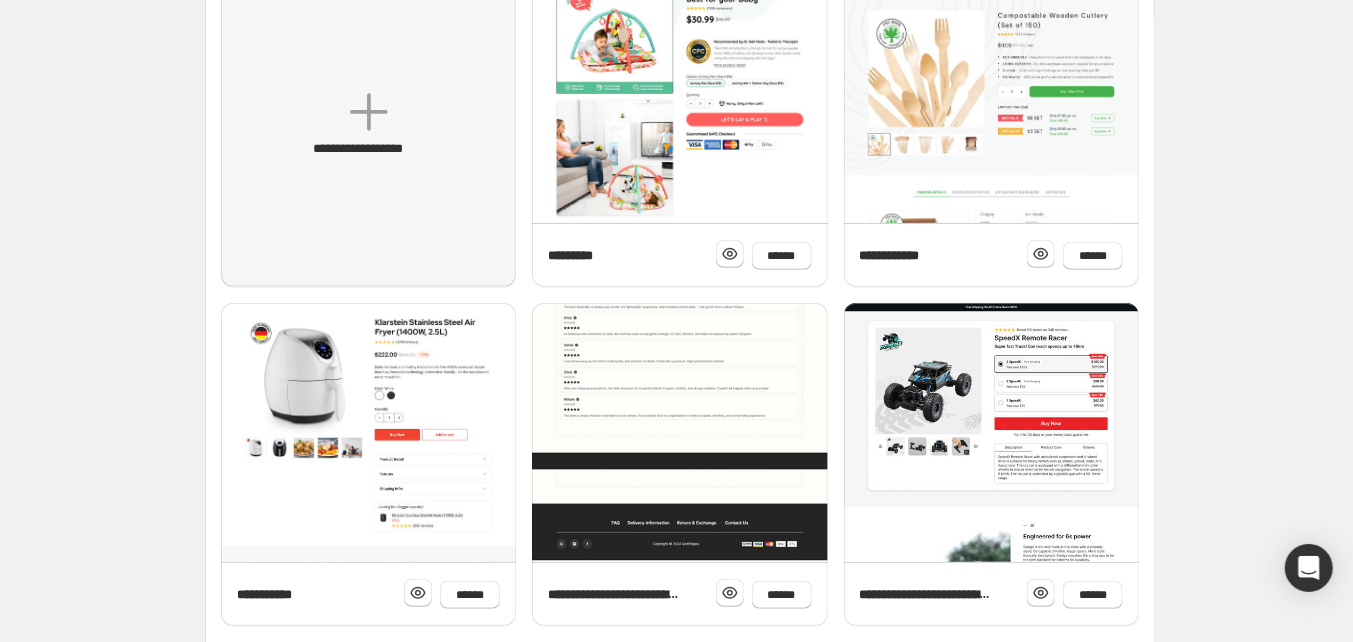 click at bounding box center [679, -476] 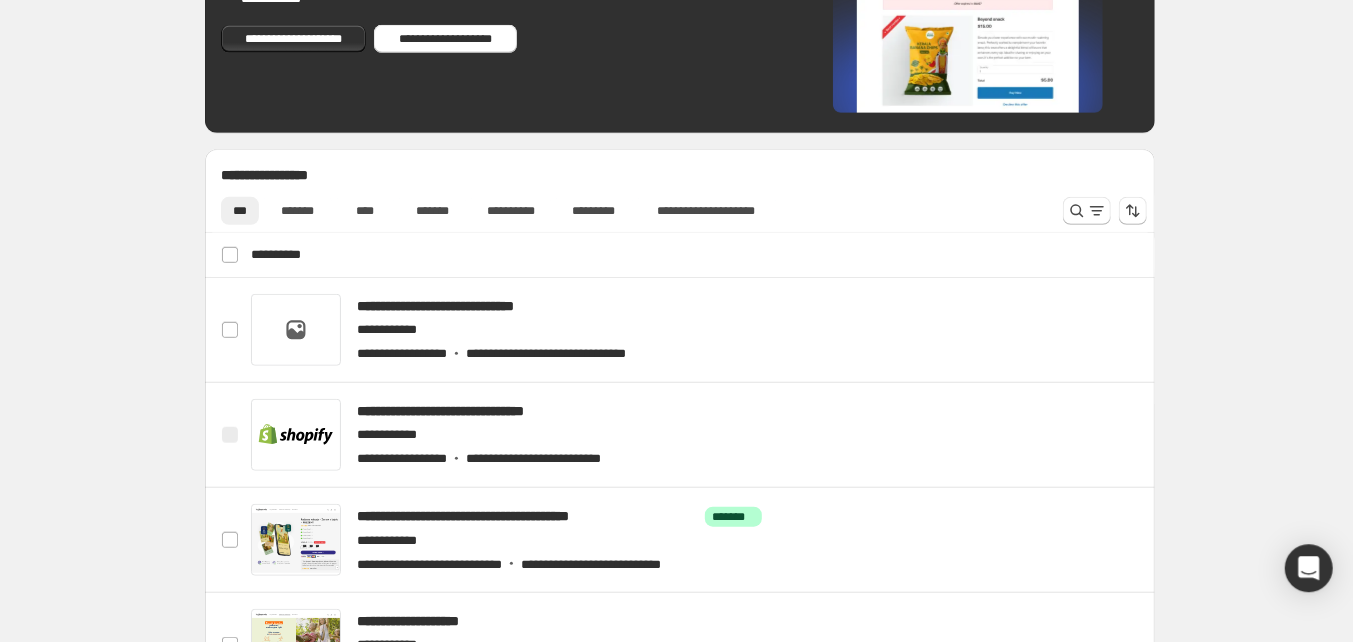 scroll, scrollTop: 735, scrollLeft: 0, axis: vertical 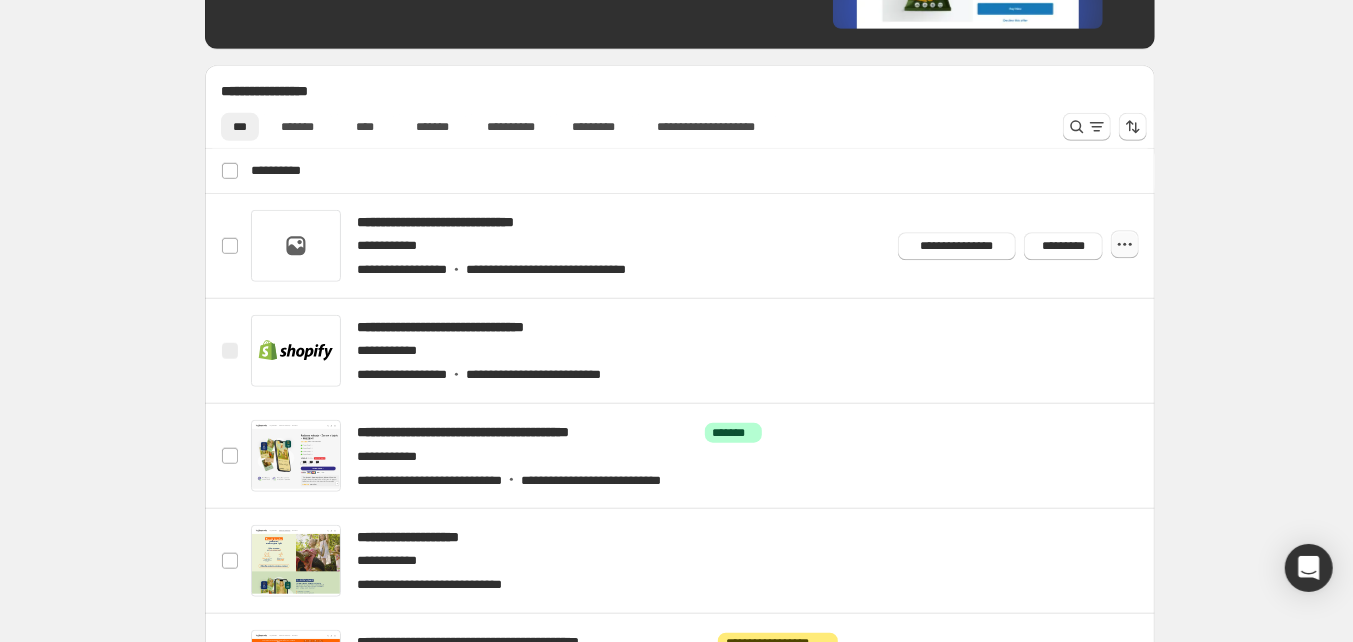 click 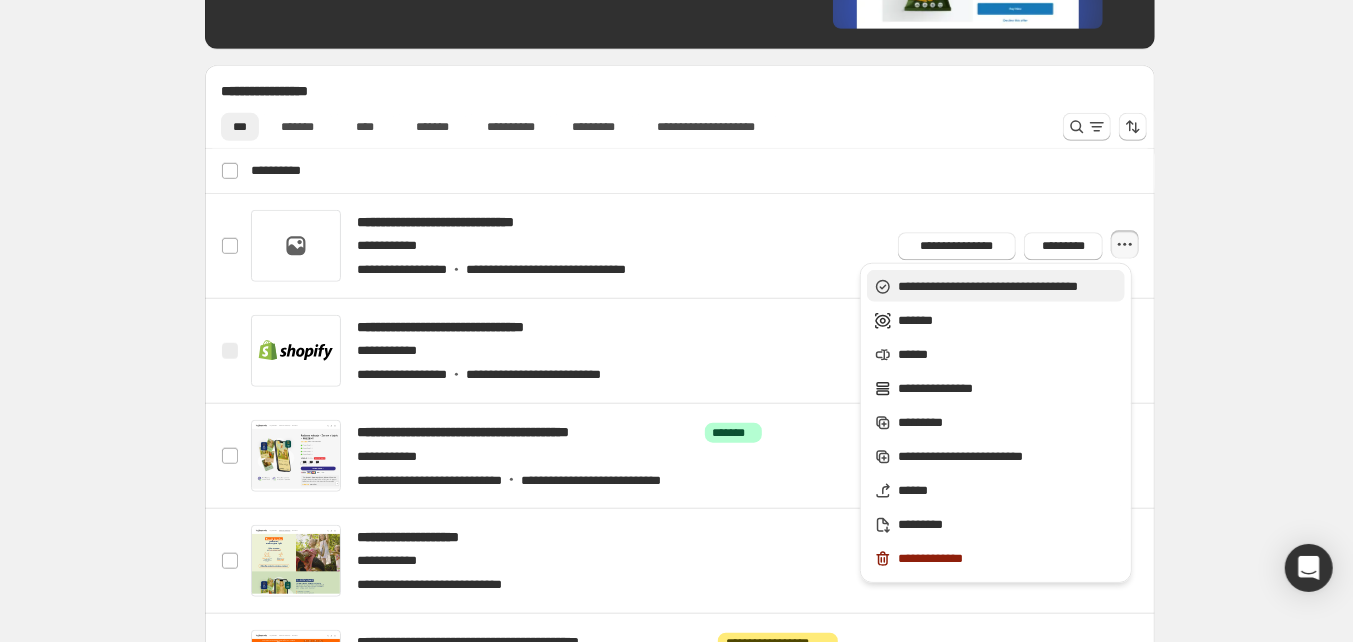 click on "**********" at bounding box center (1009, 287) 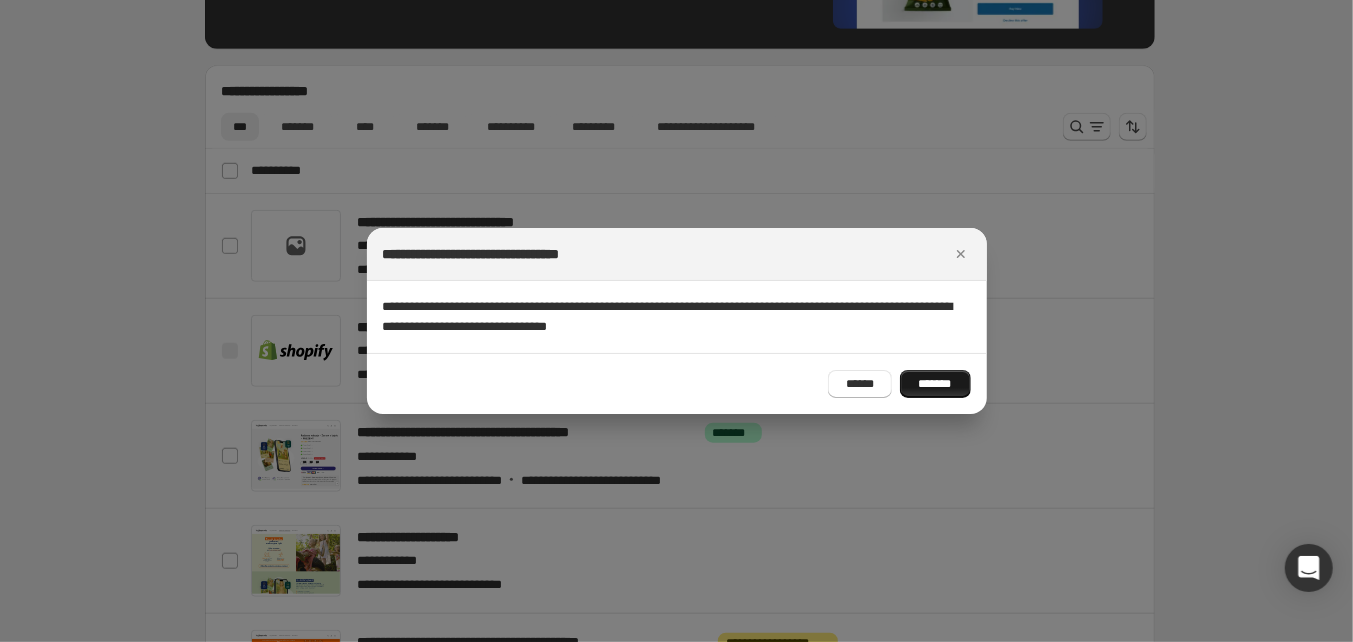 click on "*******" at bounding box center [935, 384] 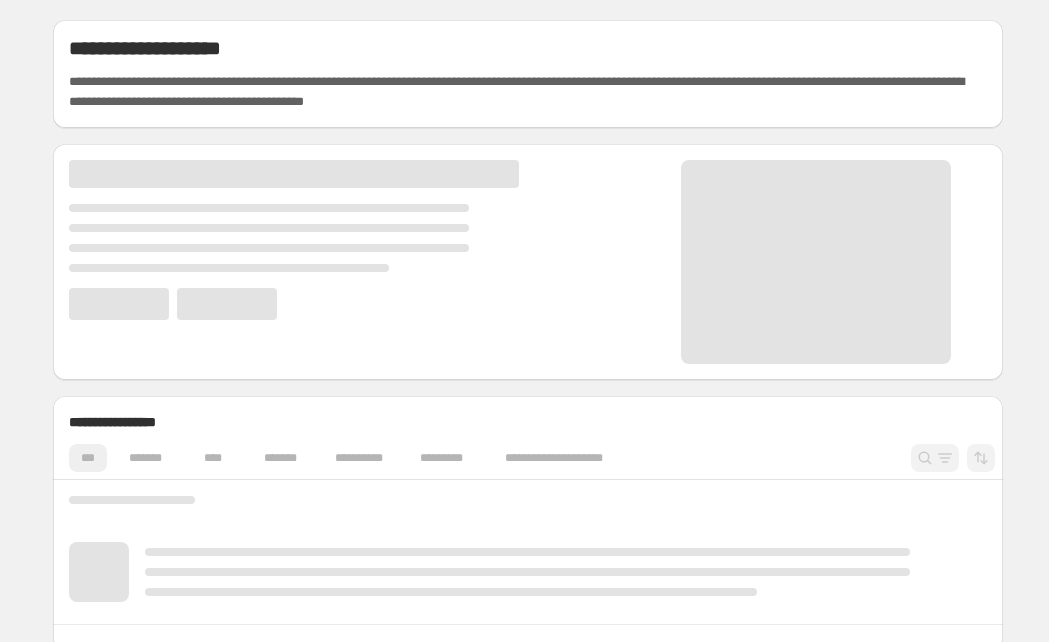 scroll, scrollTop: 0, scrollLeft: 0, axis: both 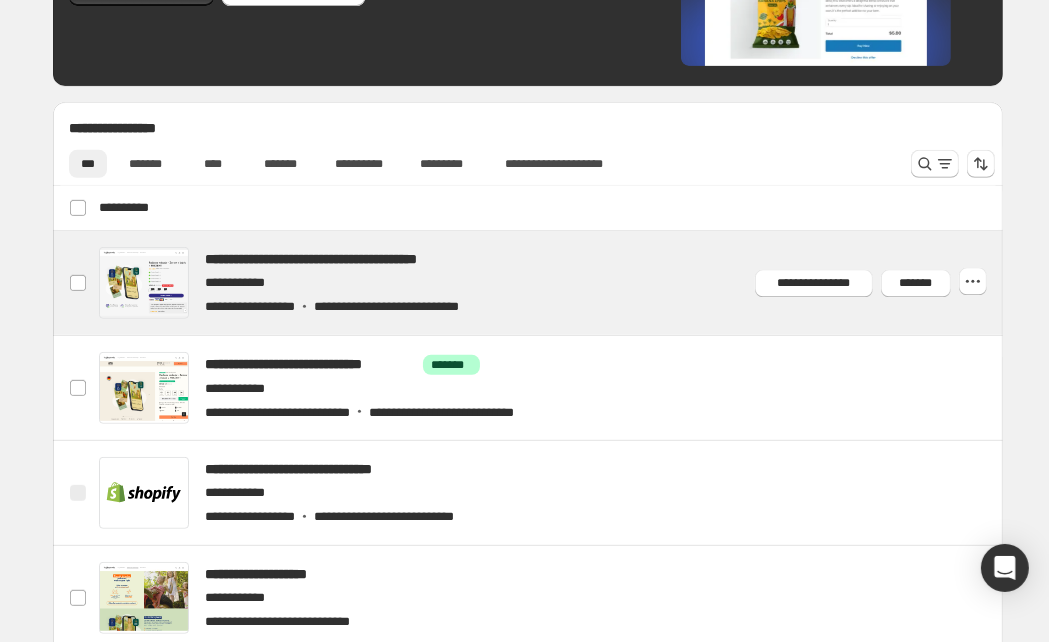 click at bounding box center [551, 283] 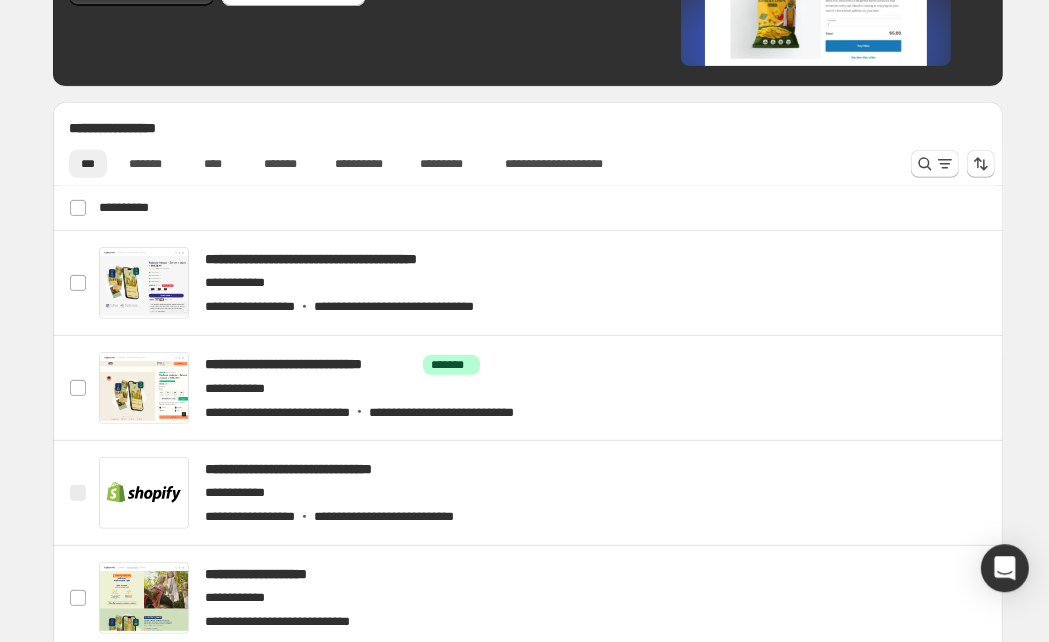 scroll, scrollTop: 698, scrollLeft: 0, axis: vertical 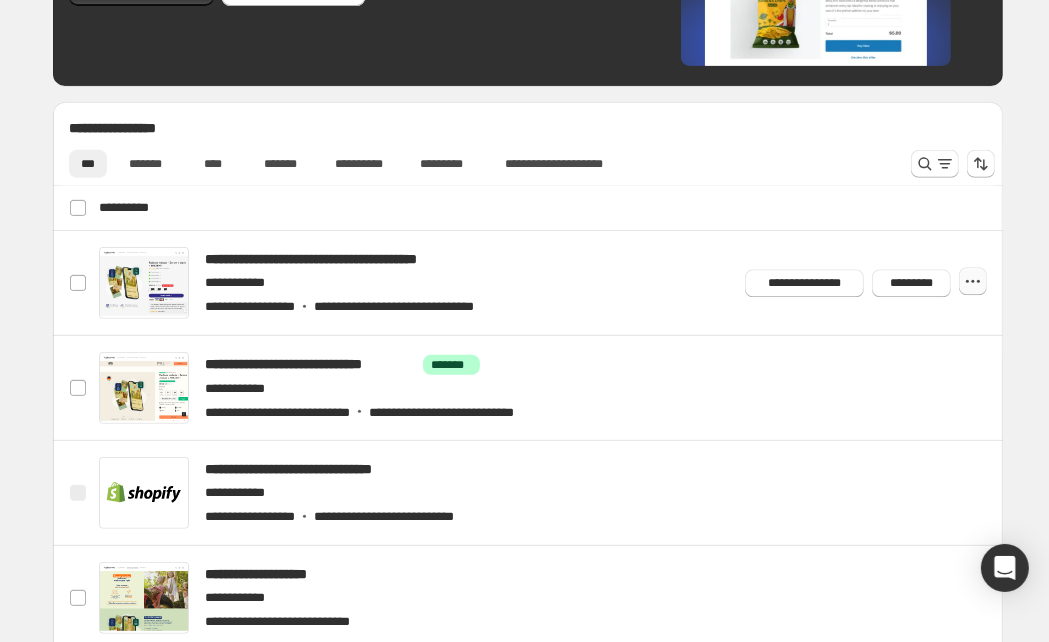 click 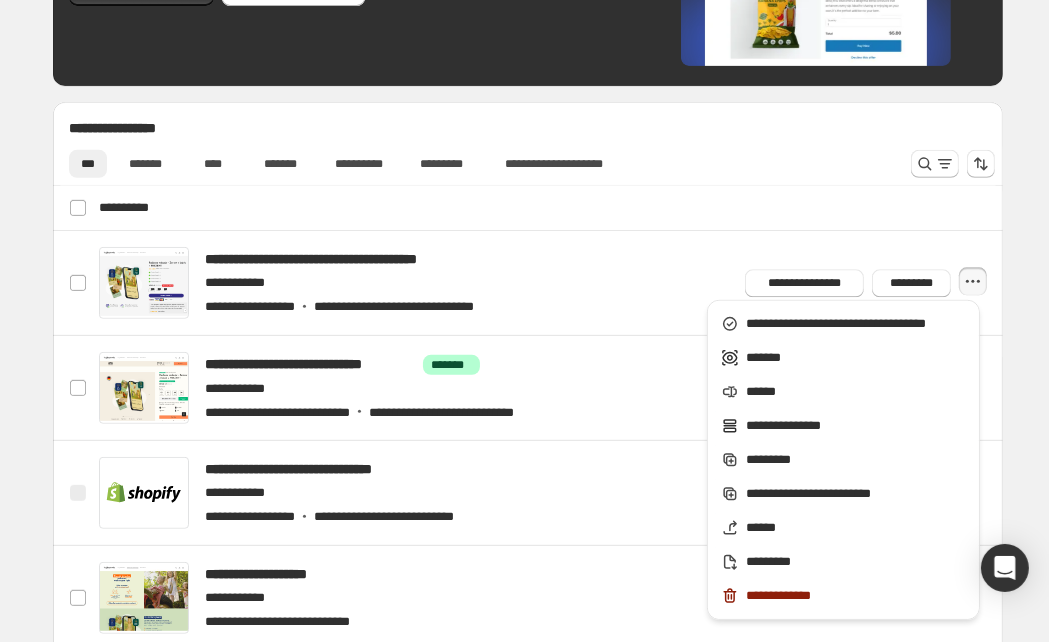 click on "**********" at bounding box center [528, 363] 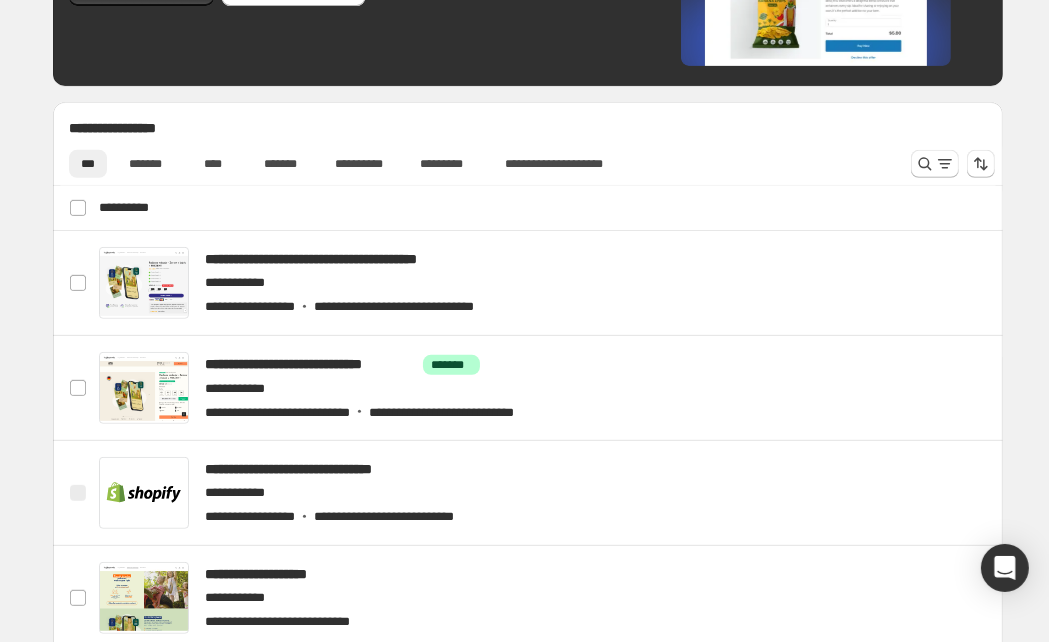 click on "**********" at bounding box center [528, 363] 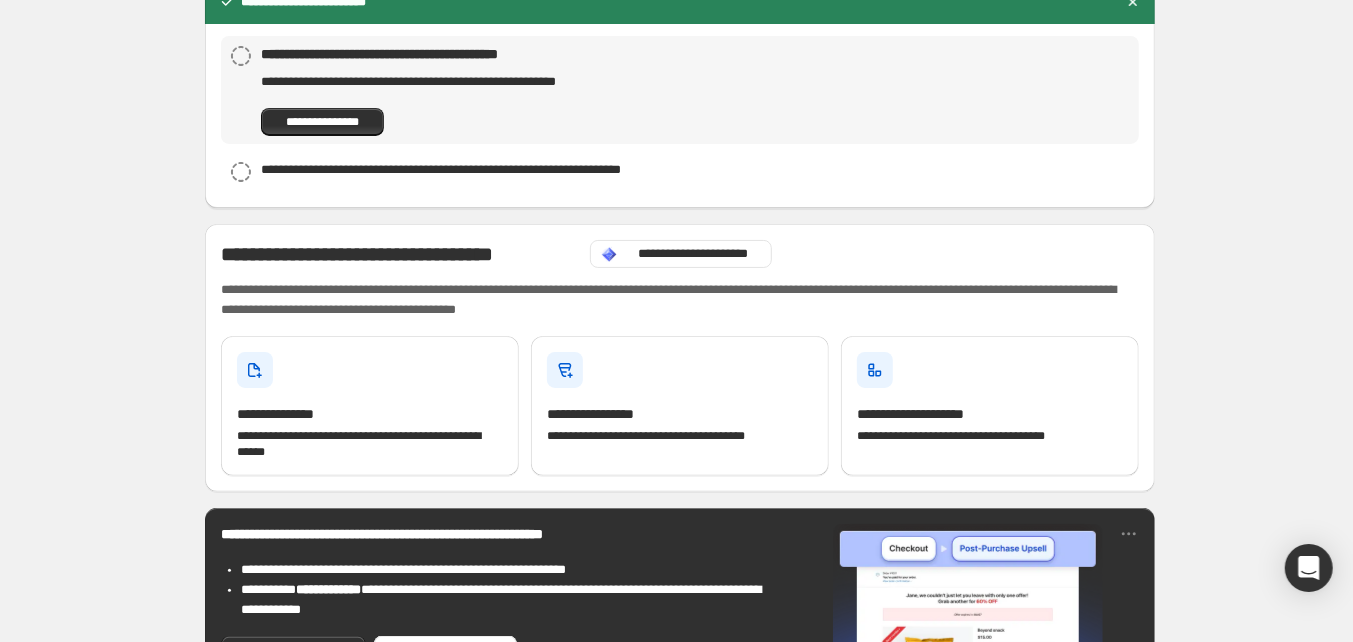 scroll, scrollTop: 105, scrollLeft: 0, axis: vertical 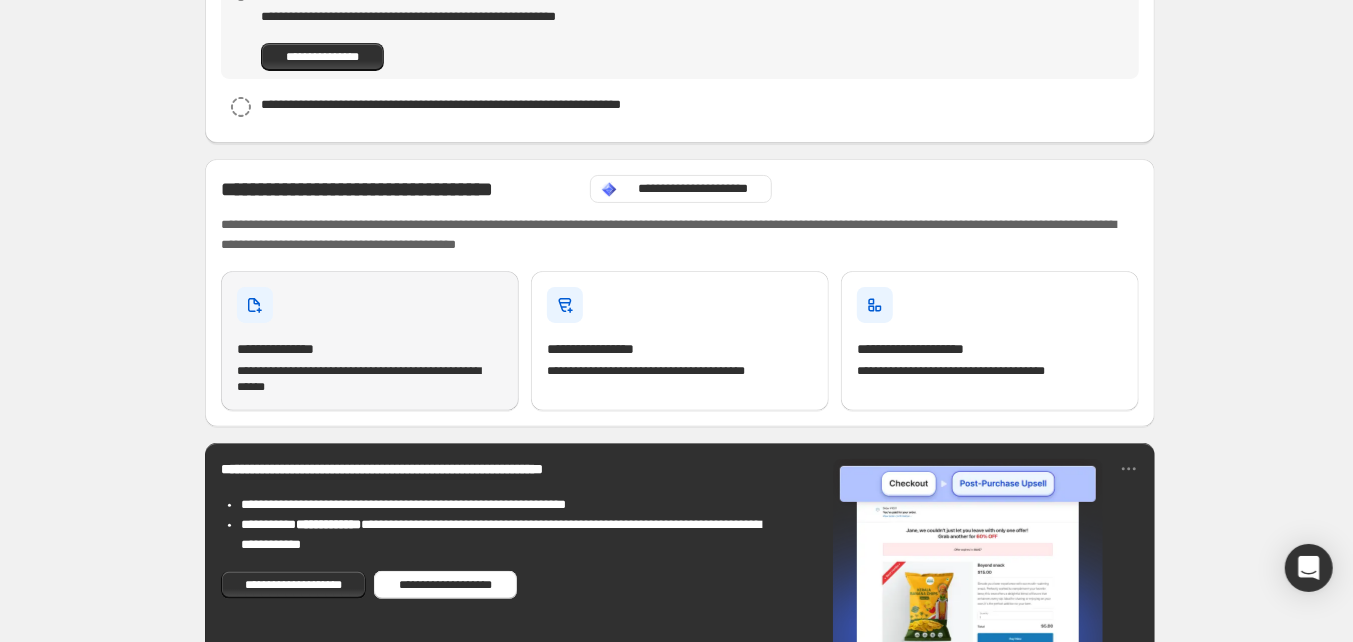 click on "**********" at bounding box center (370, 341) 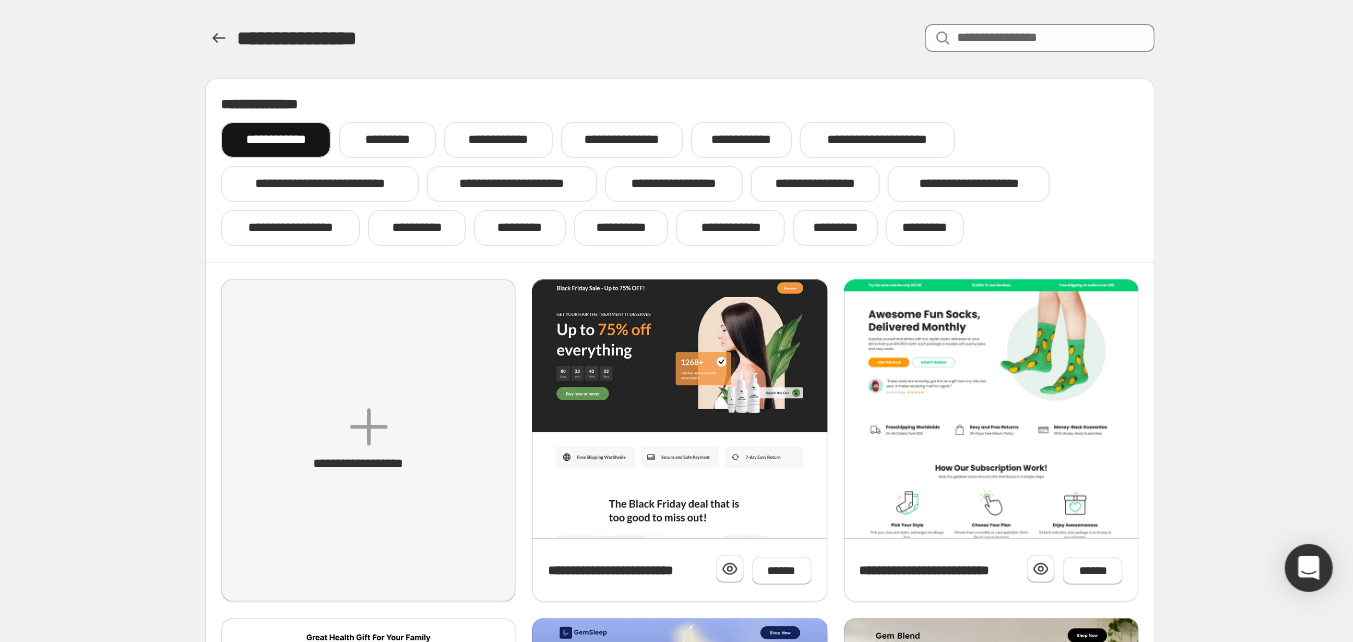 click on "**********" at bounding box center [680, 720] 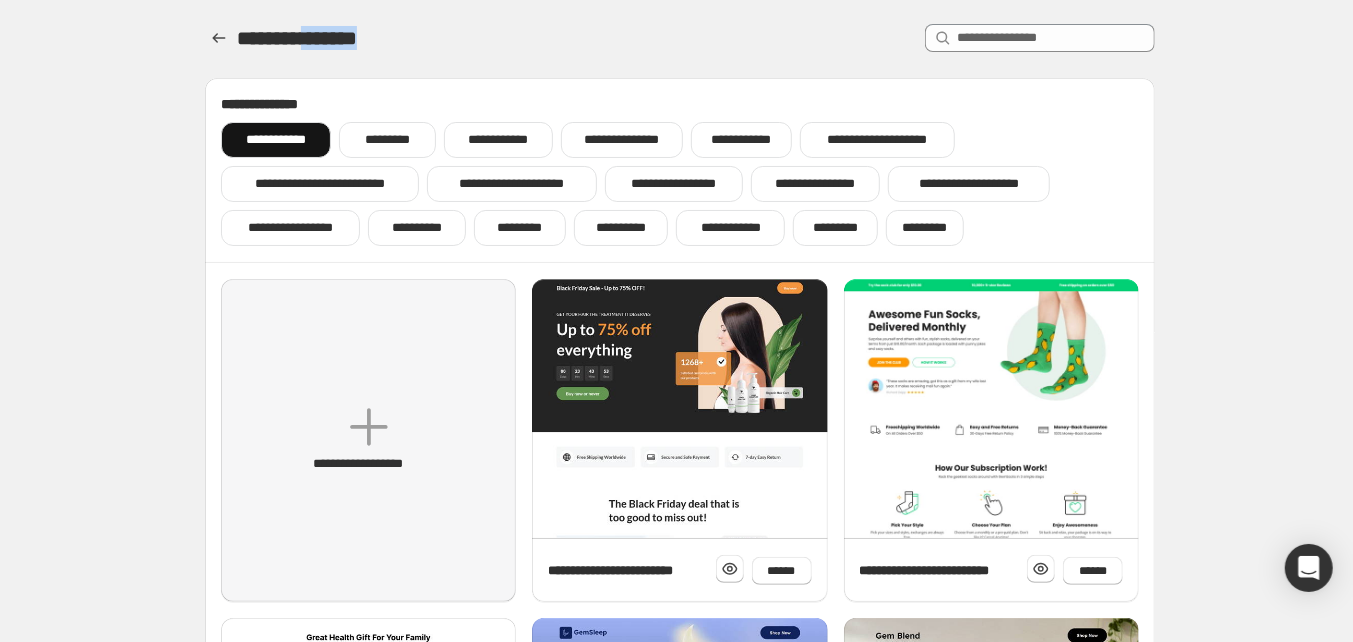 drag, startPoint x: 323, startPoint y: 43, endPoint x: 407, endPoint y: 43, distance: 84 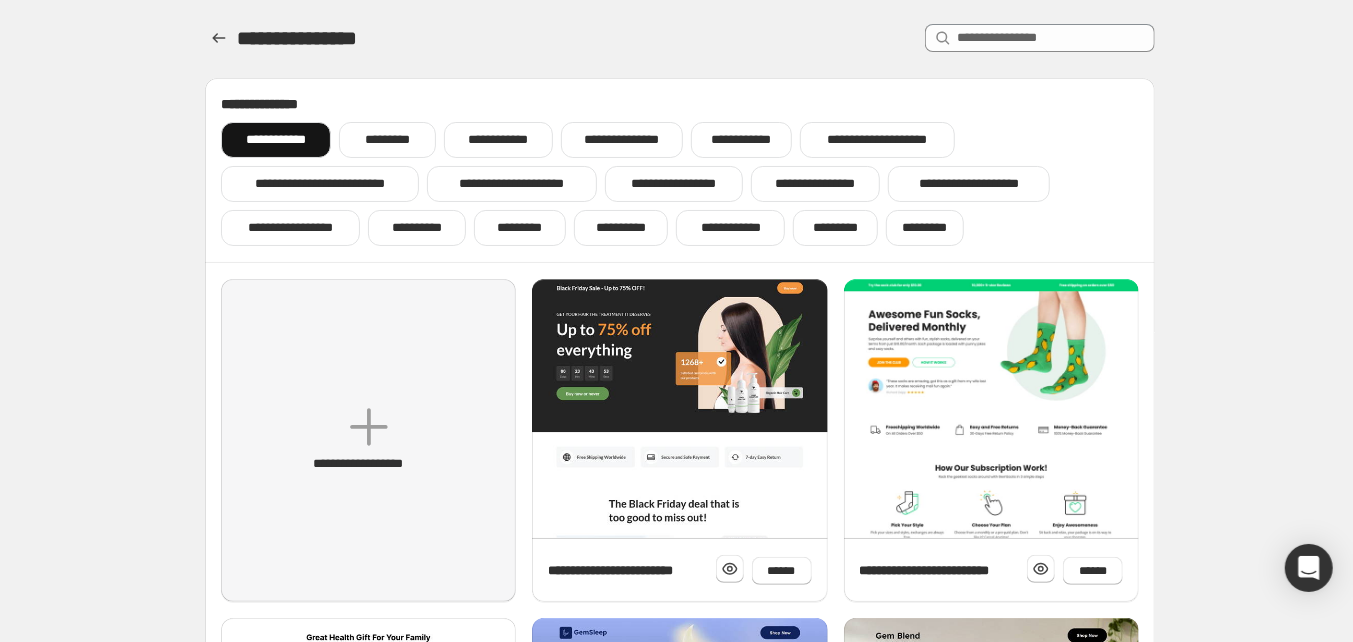 click on "**********" at bounding box center [507, 38] 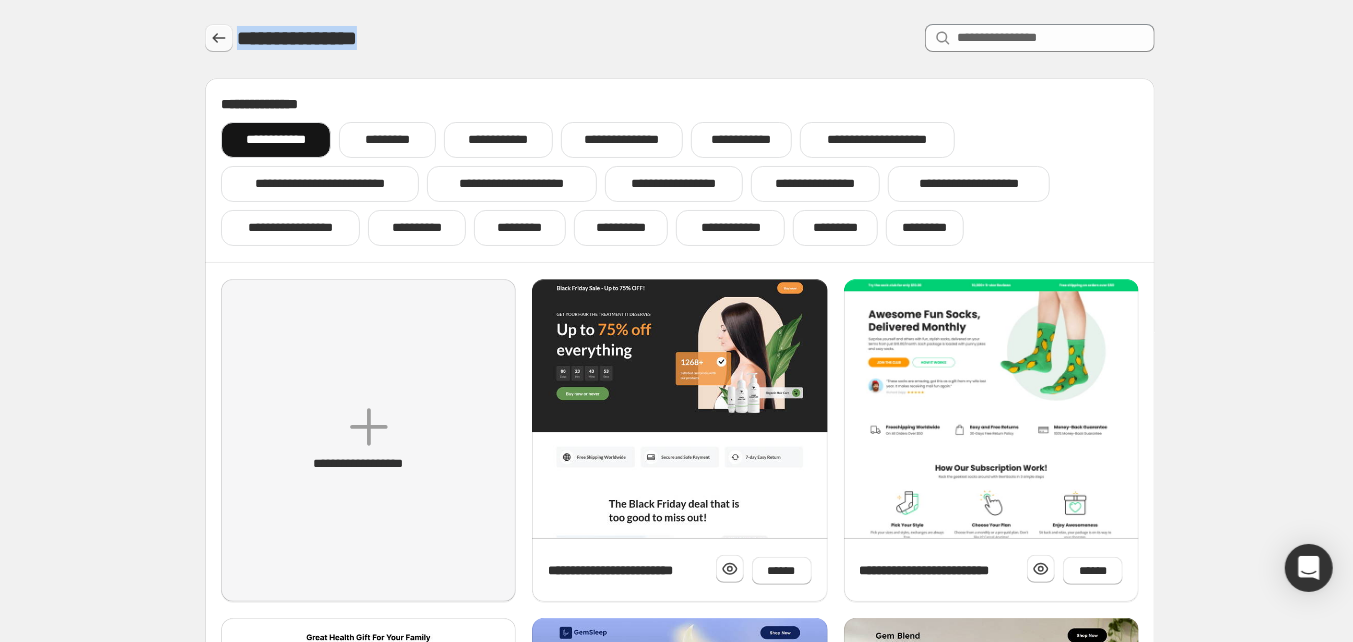 drag, startPoint x: 334, startPoint y: 37, endPoint x: 233, endPoint y: 46, distance: 101.4002 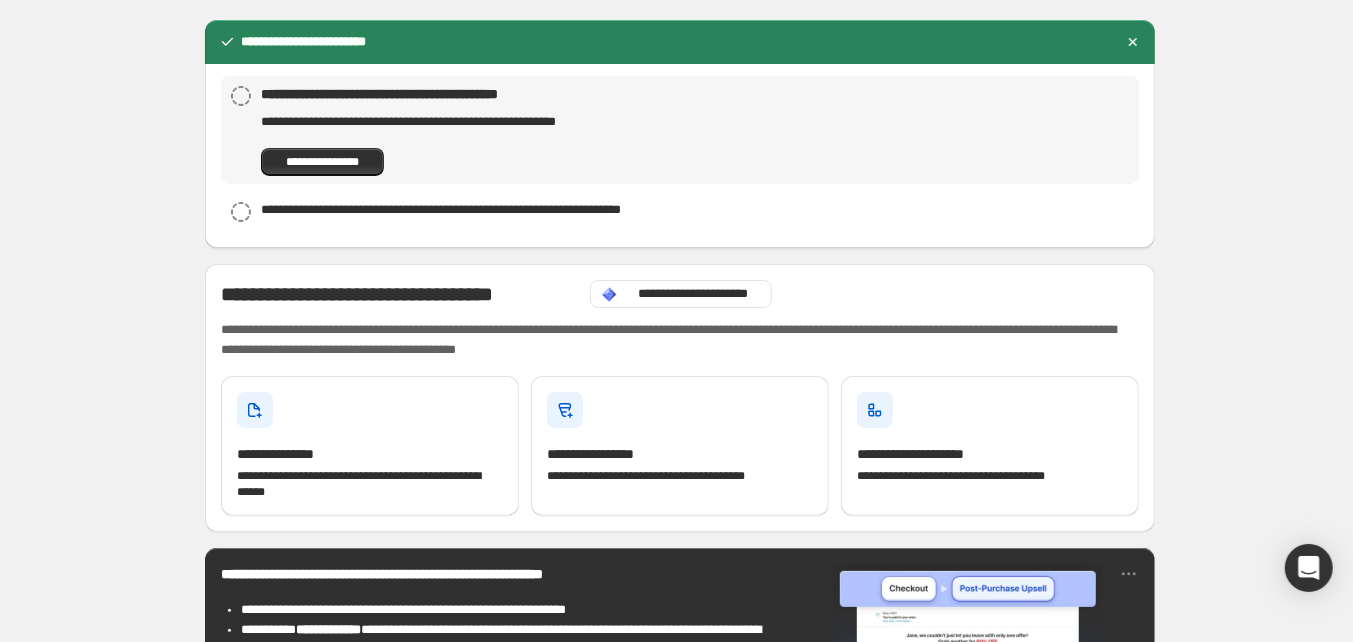 click on "**********" at bounding box center (680, 1061) 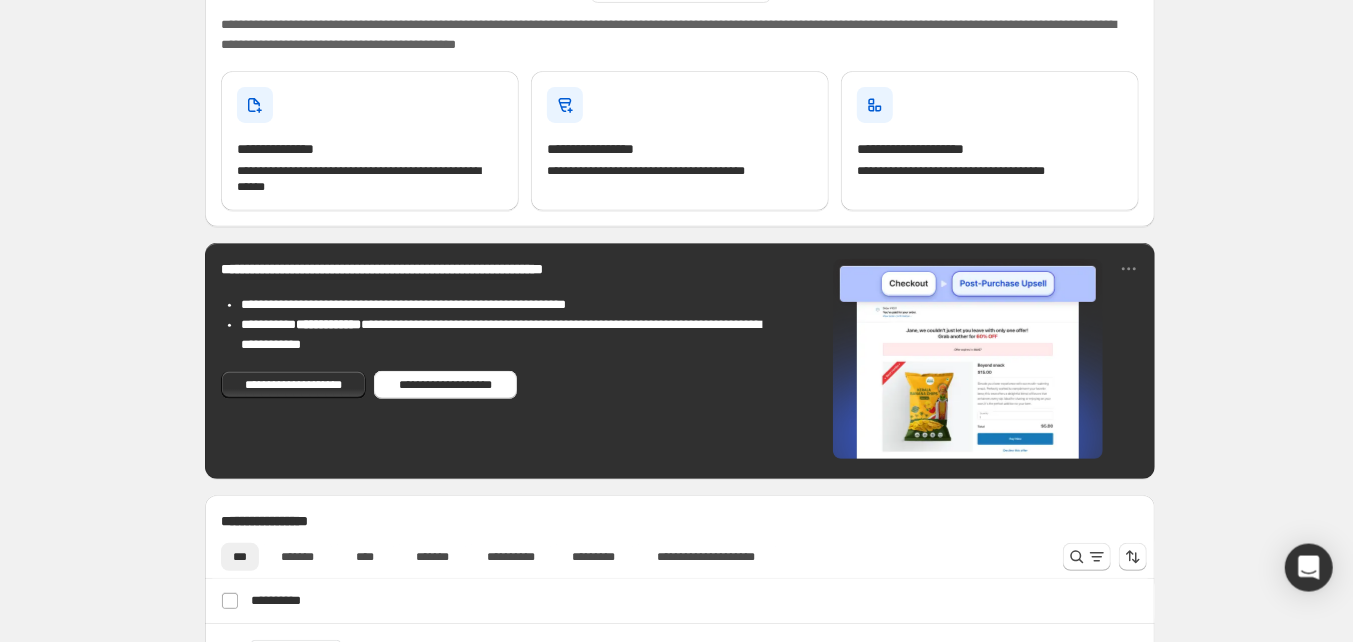 scroll, scrollTop: 210, scrollLeft: 0, axis: vertical 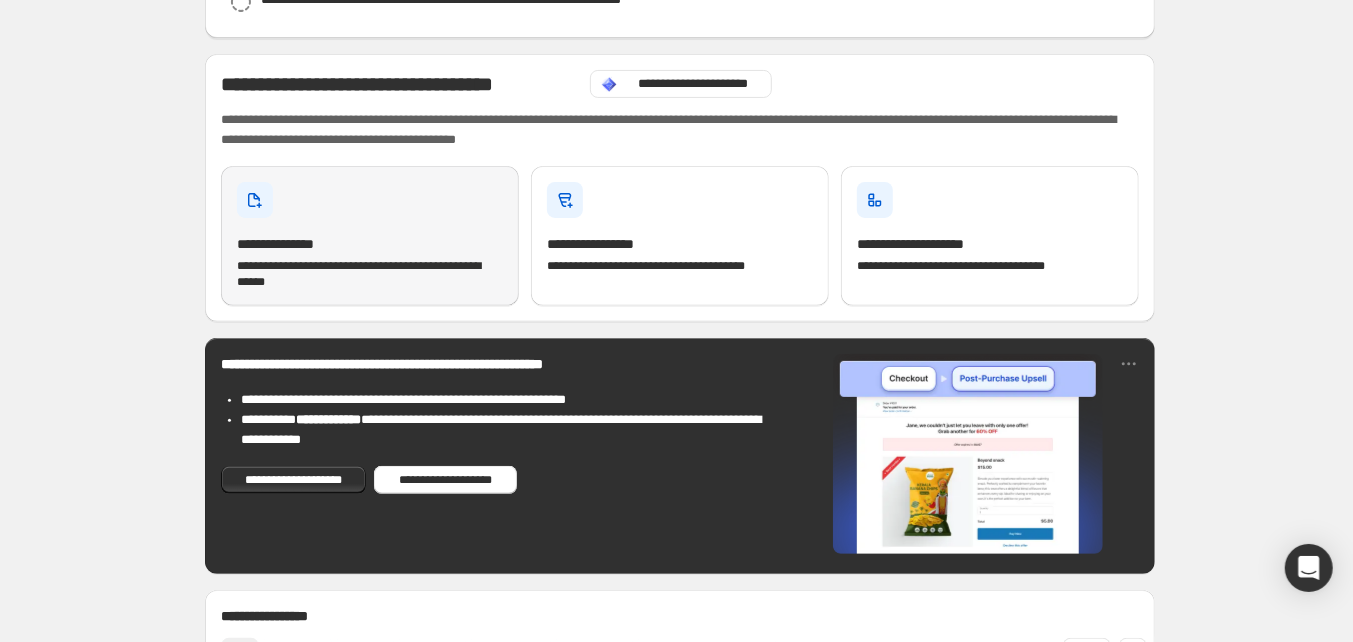 click on "**********" at bounding box center (370, 236) 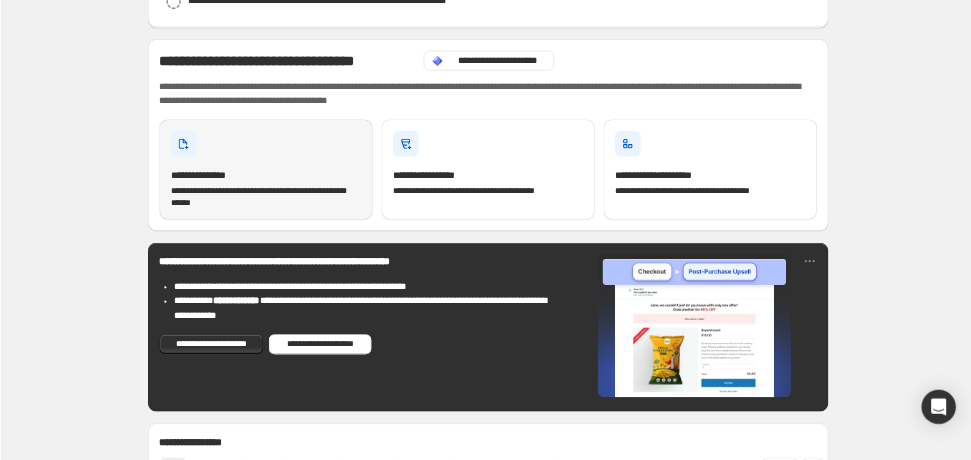 scroll, scrollTop: 0, scrollLeft: 0, axis: both 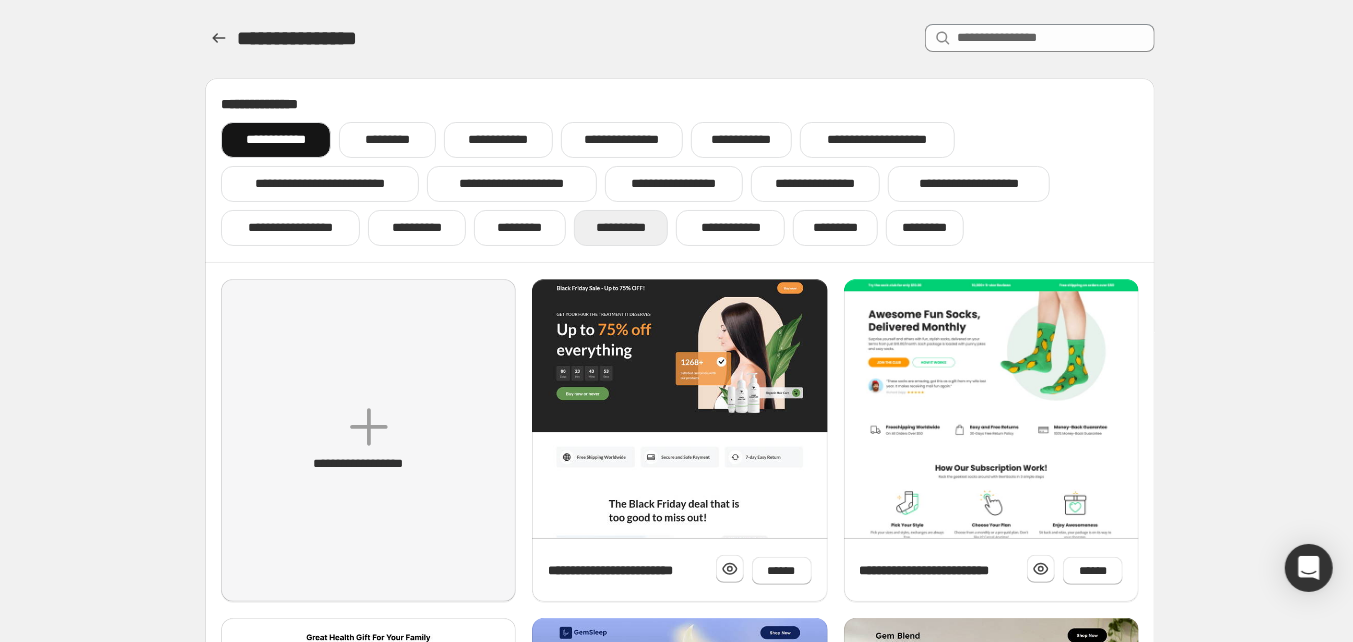 click on "**********" at bounding box center (621, 228) 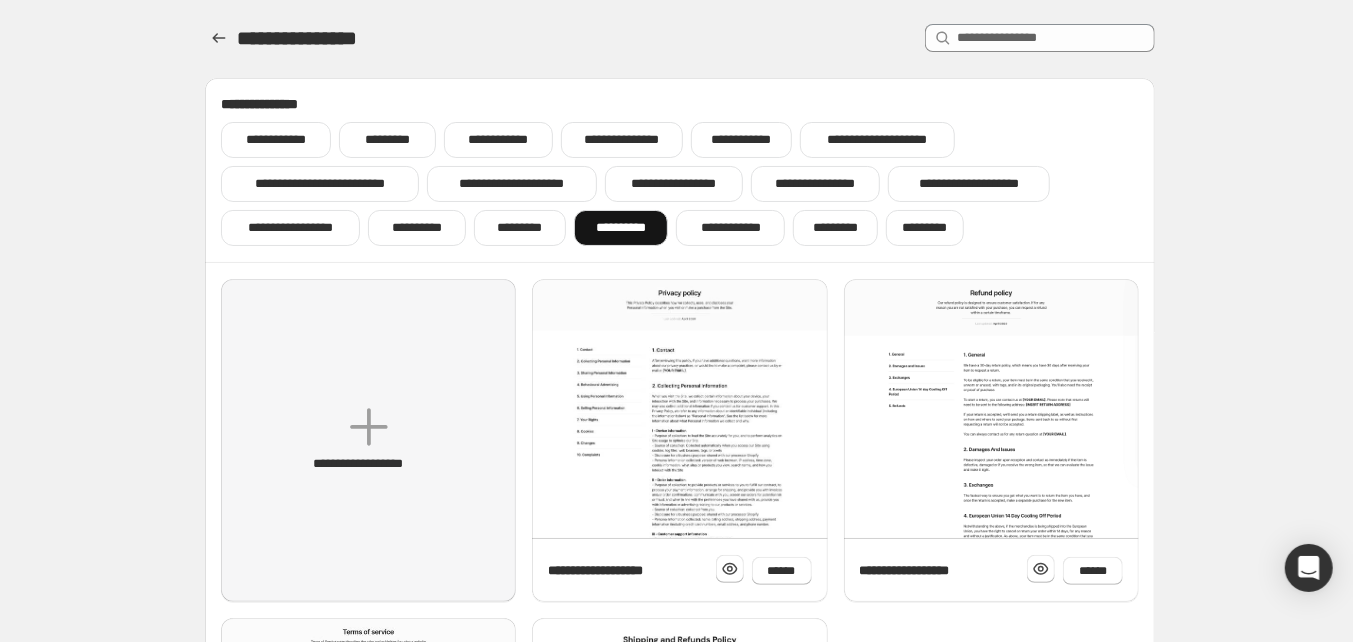 click on "**********" at bounding box center [680, 550] 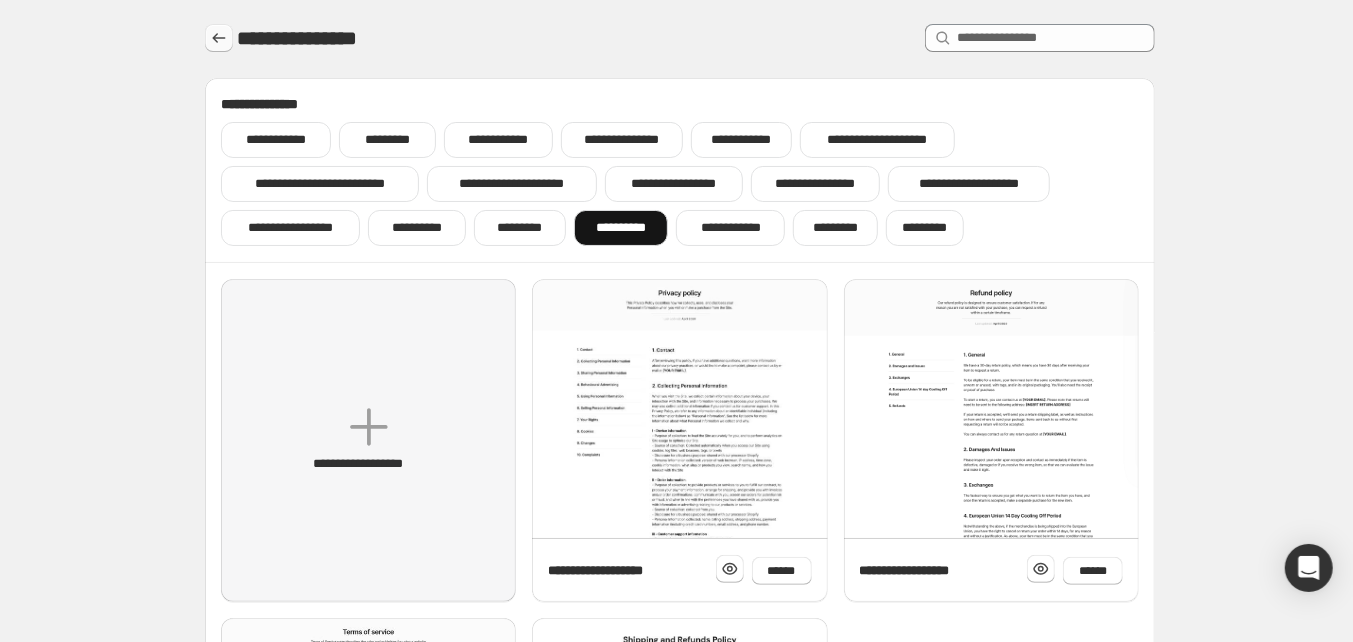 click 